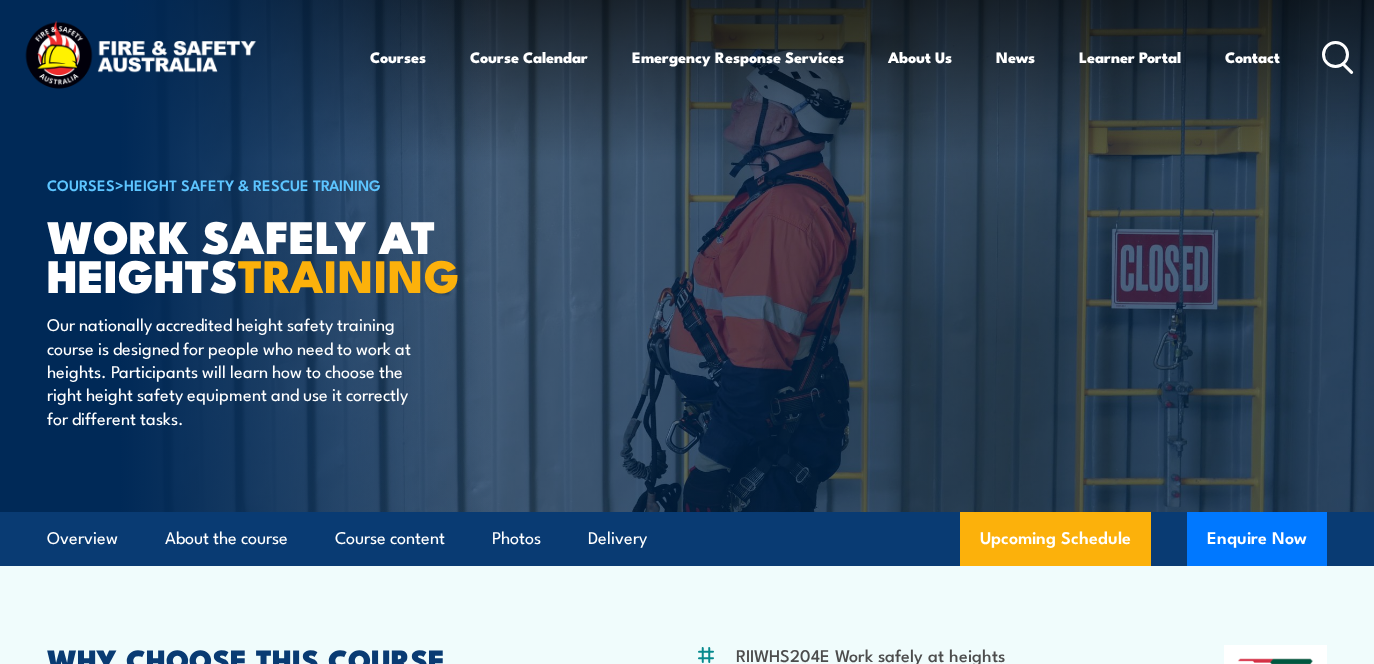 scroll, scrollTop: 0, scrollLeft: 0, axis: both 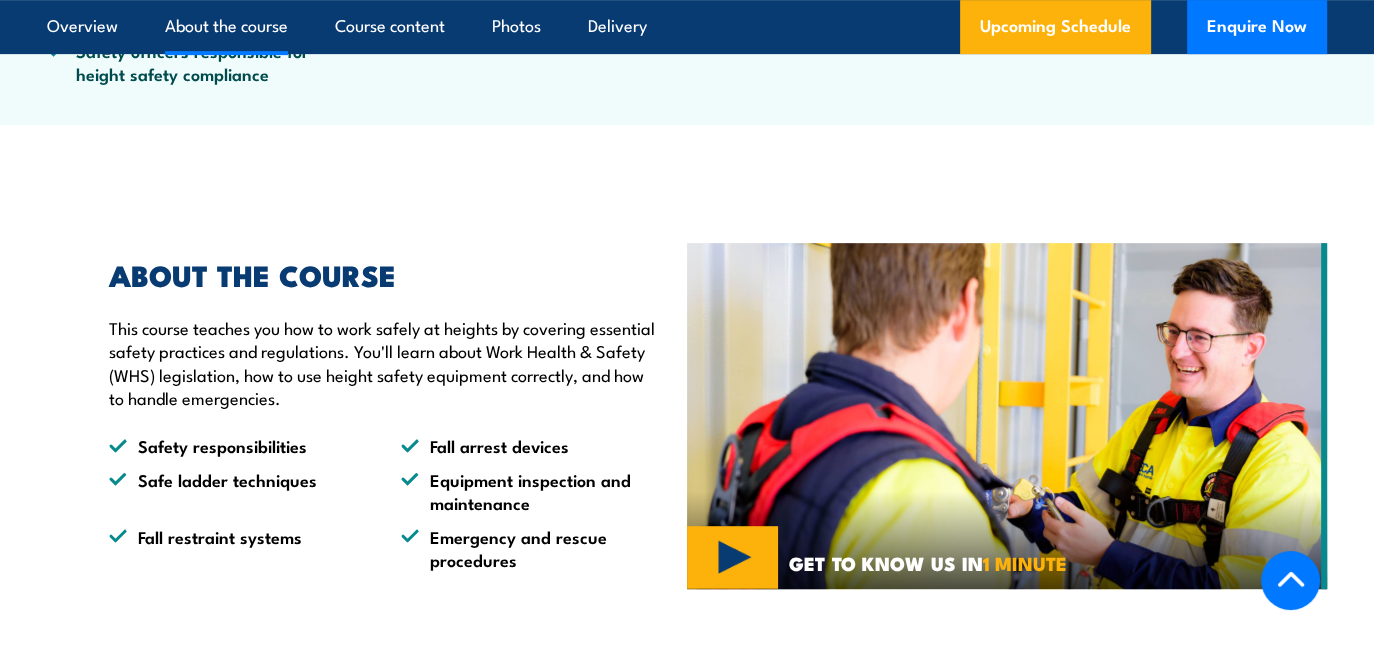click at bounding box center (1007, 416) 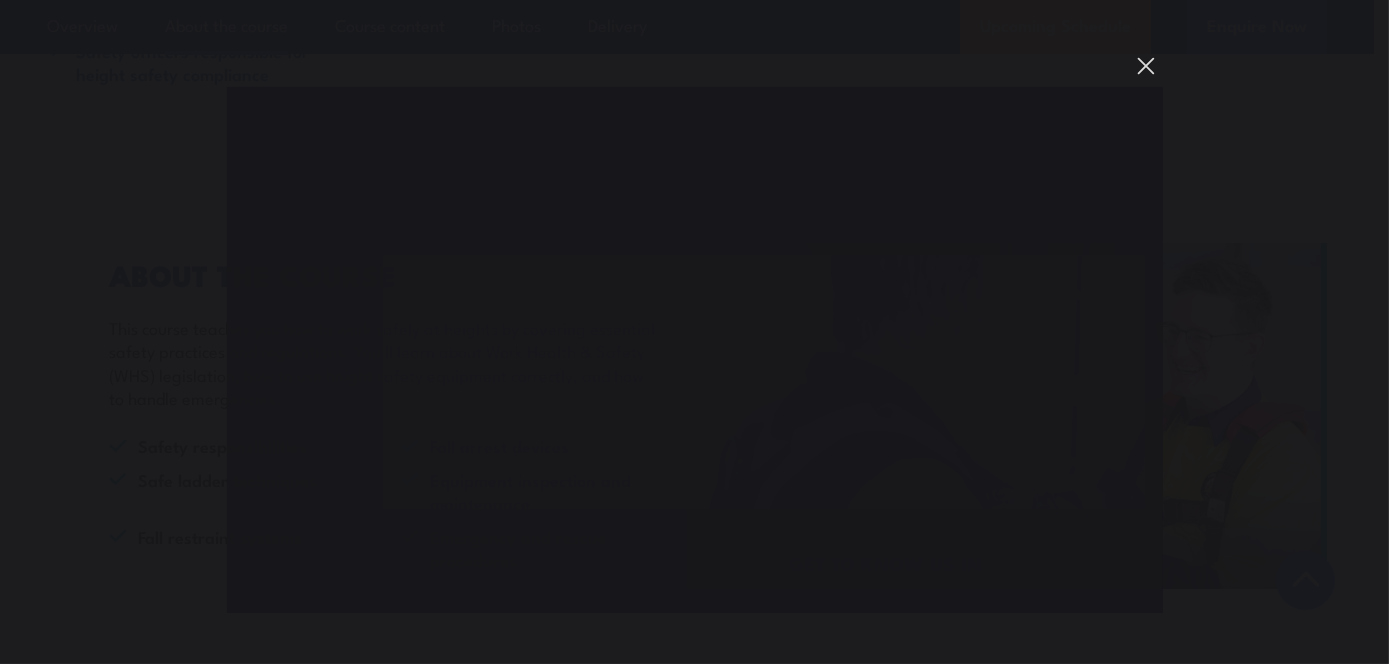 click at bounding box center (1146, 66) 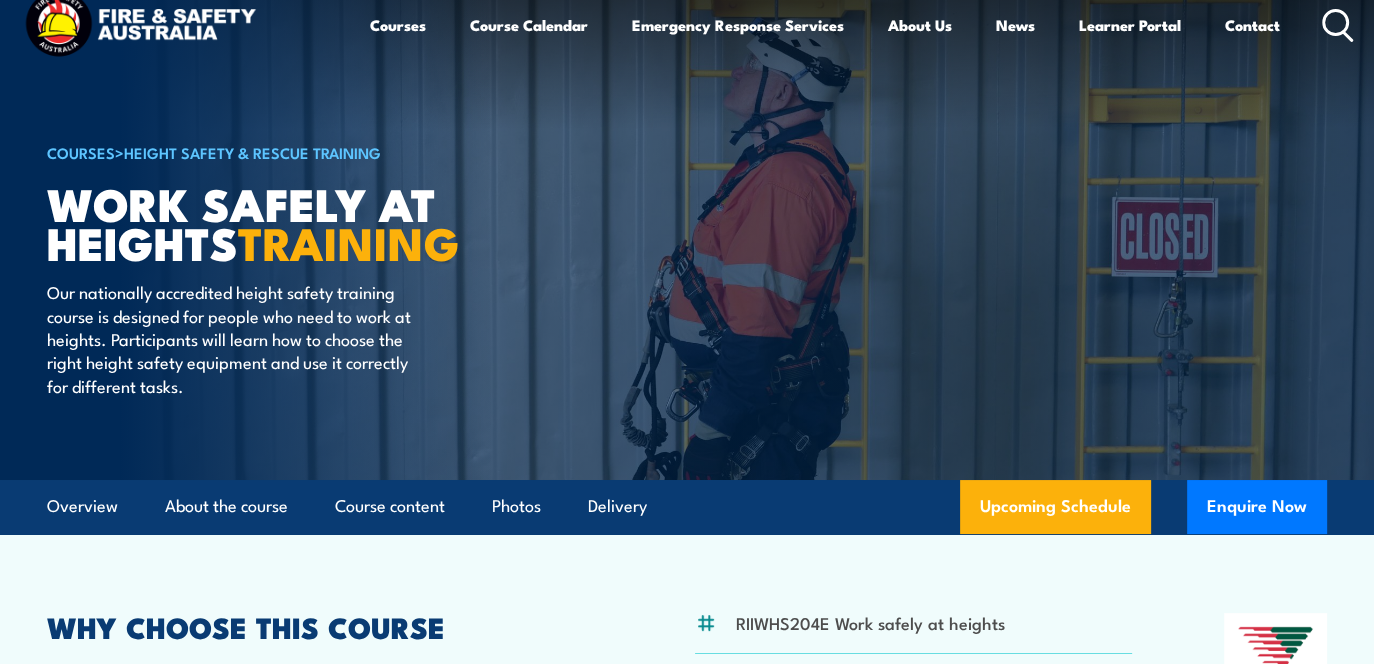 scroll, scrollTop: 0, scrollLeft: 0, axis: both 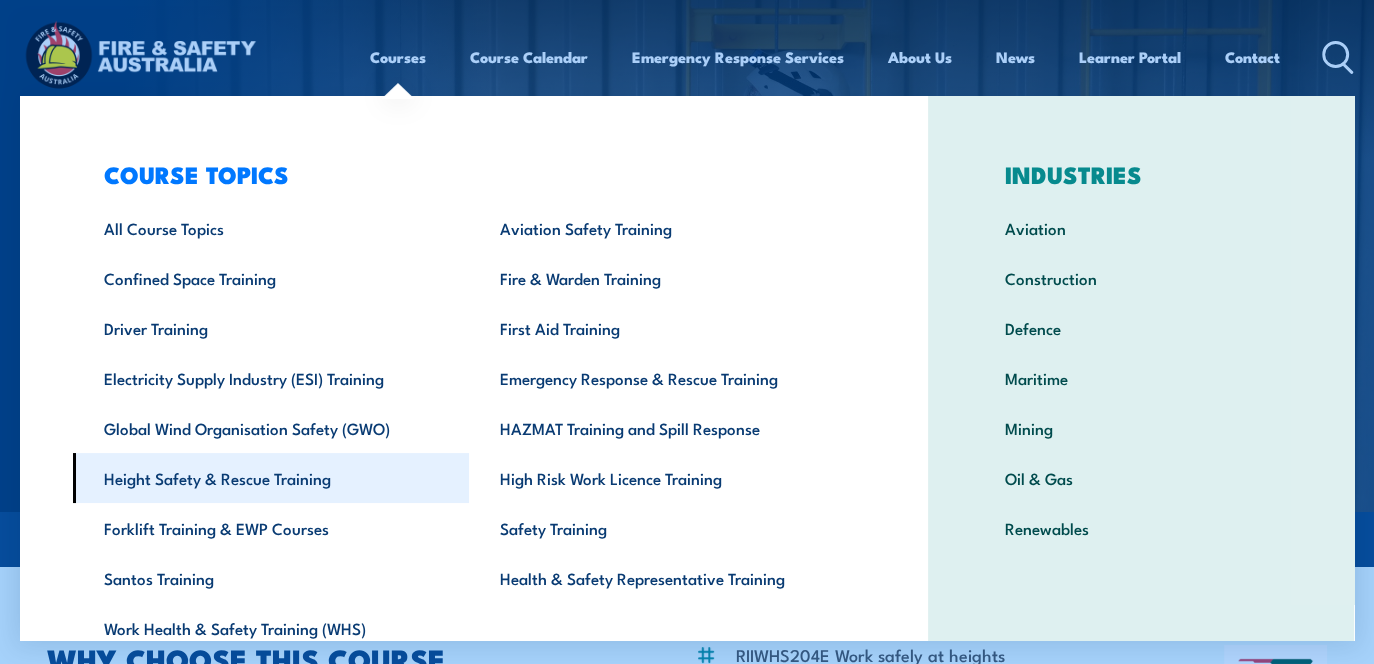 click on "Height Safety & Rescue Training" at bounding box center [271, 478] 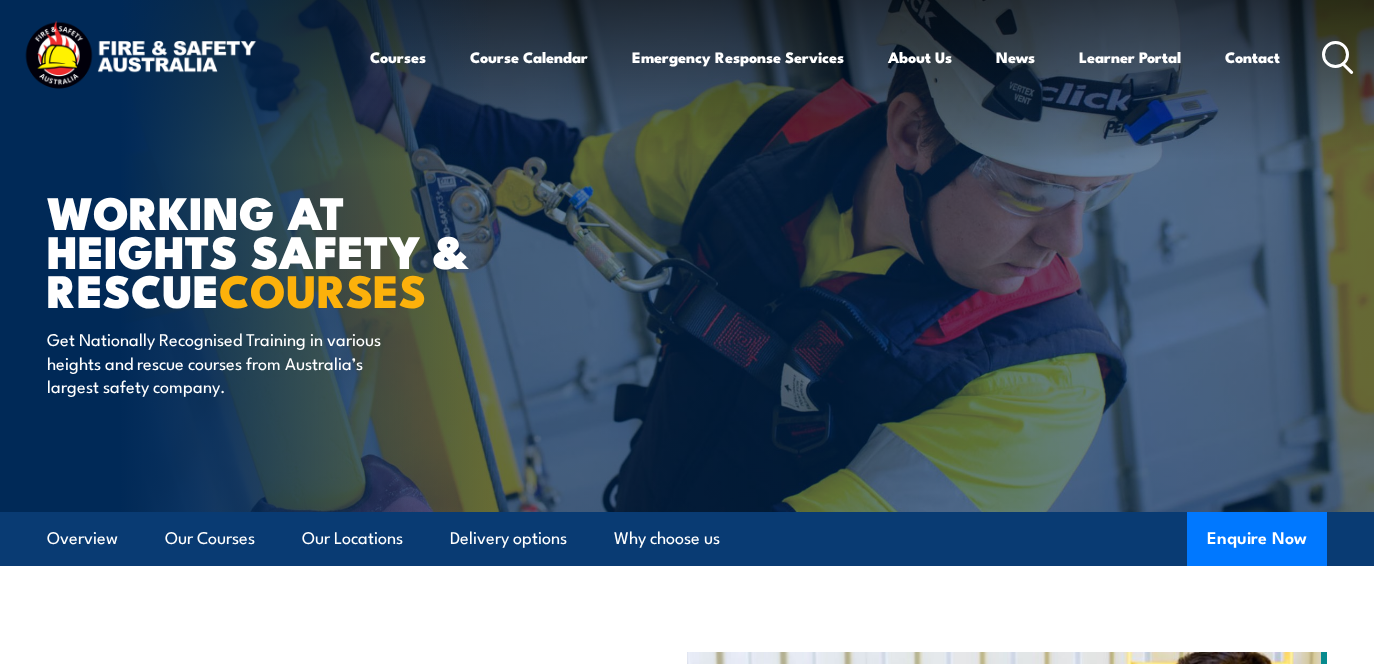scroll, scrollTop: 0, scrollLeft: 0, axis: both 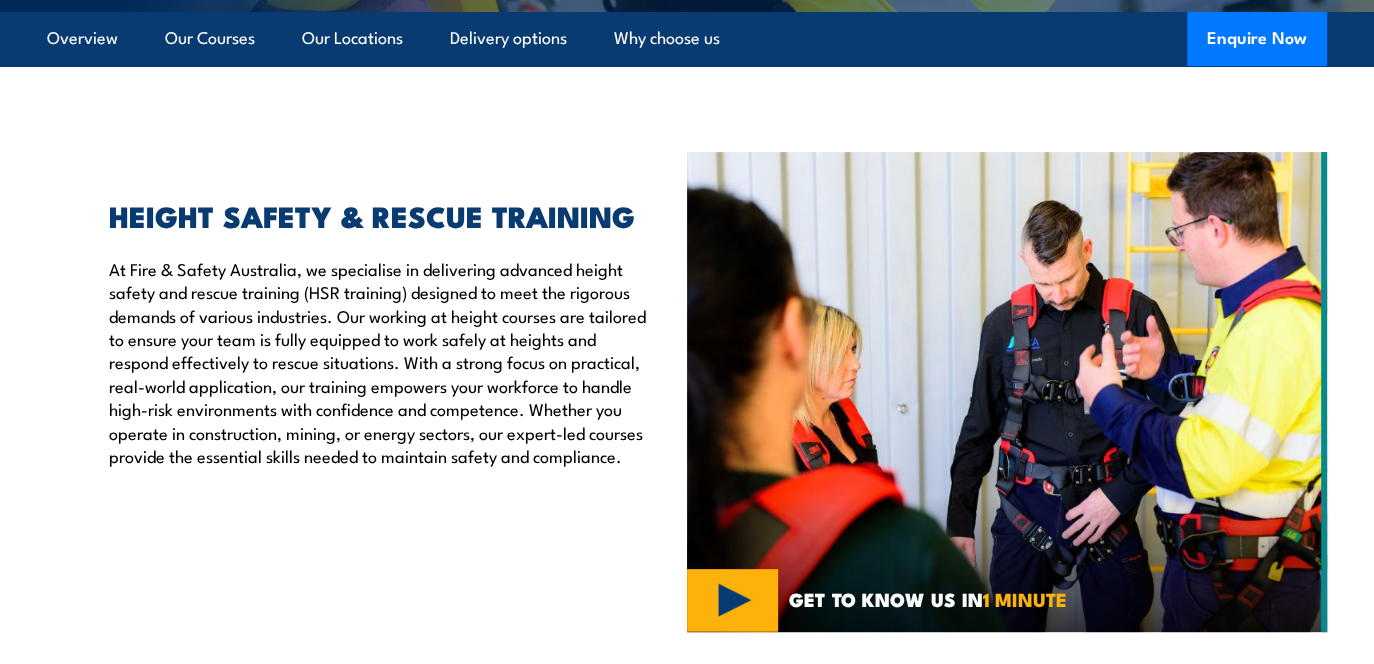 click at bounding box center (1007, 392) 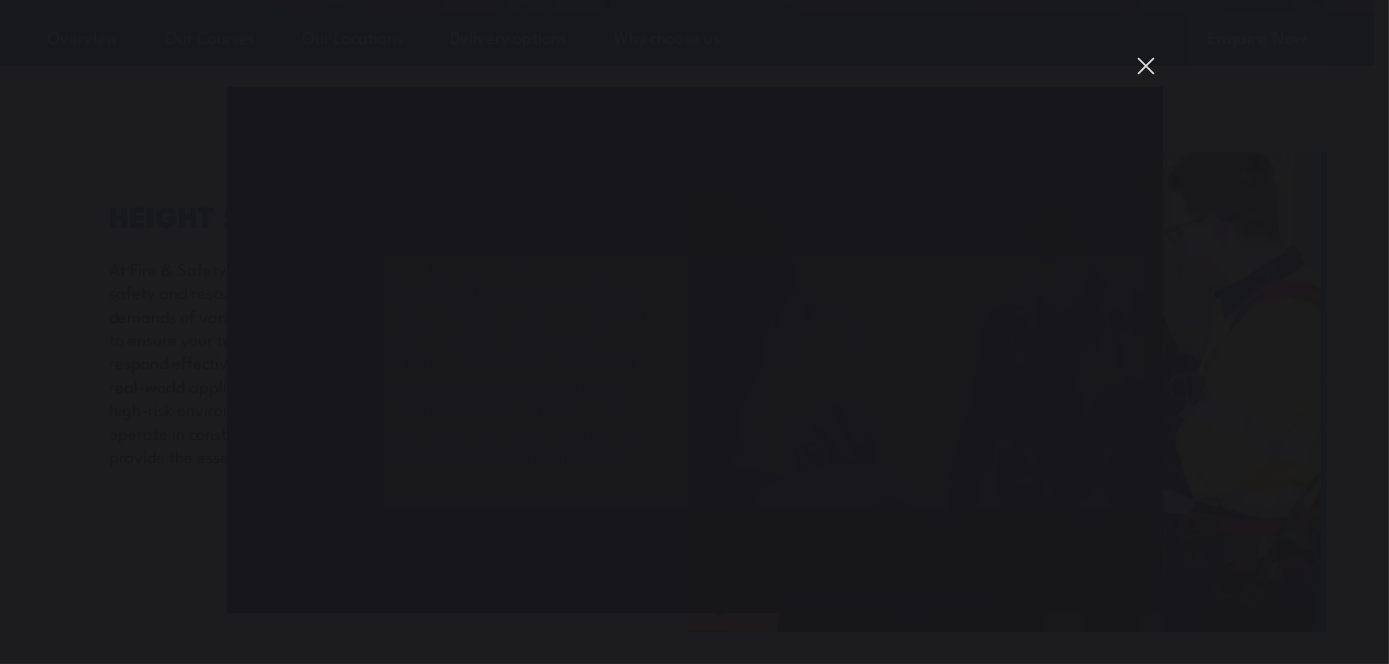 click at bounding box center [1146, 66] 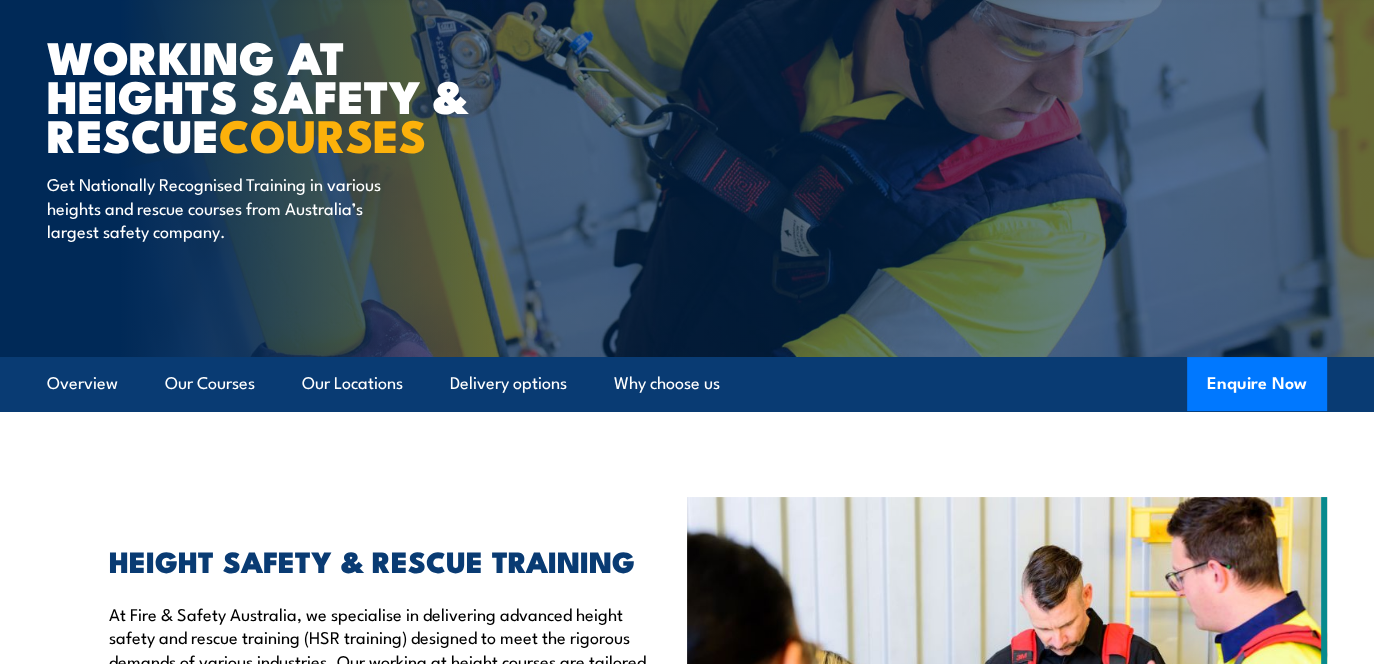 scroll, scrollTop: 200, scrollLeft: 0, axis: vertical 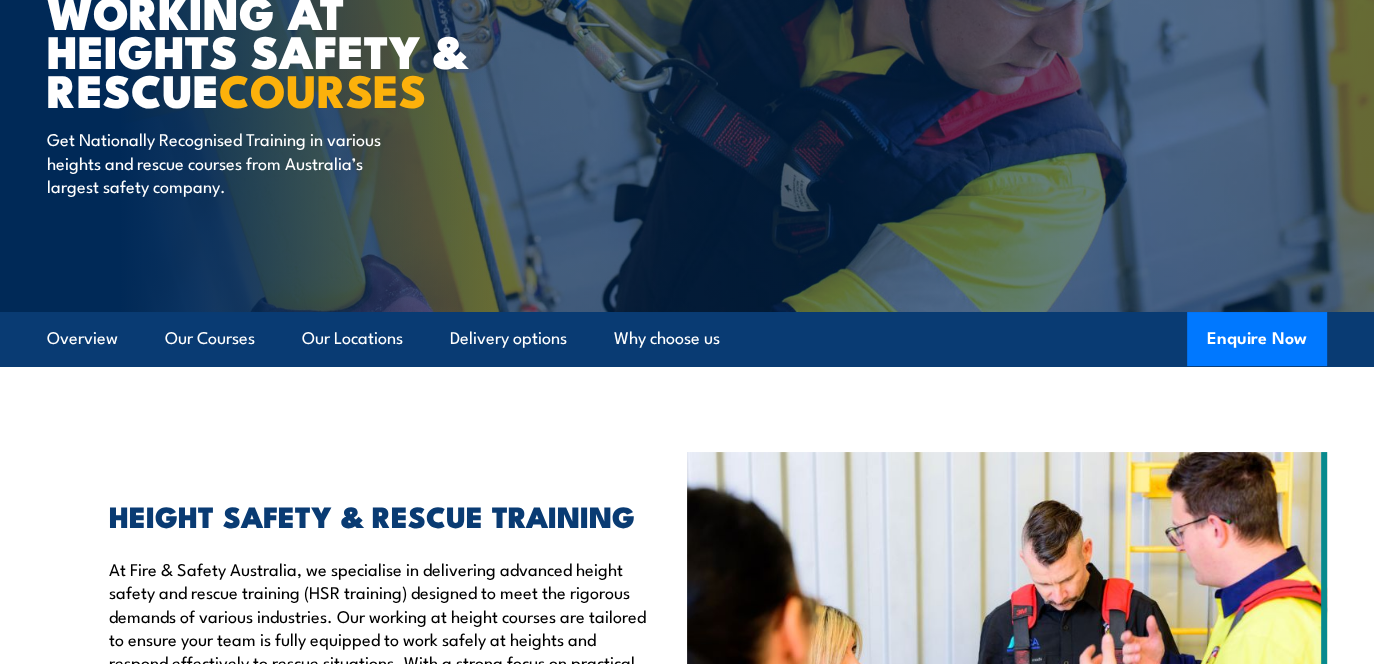 click at bounding box center [1007, 692] 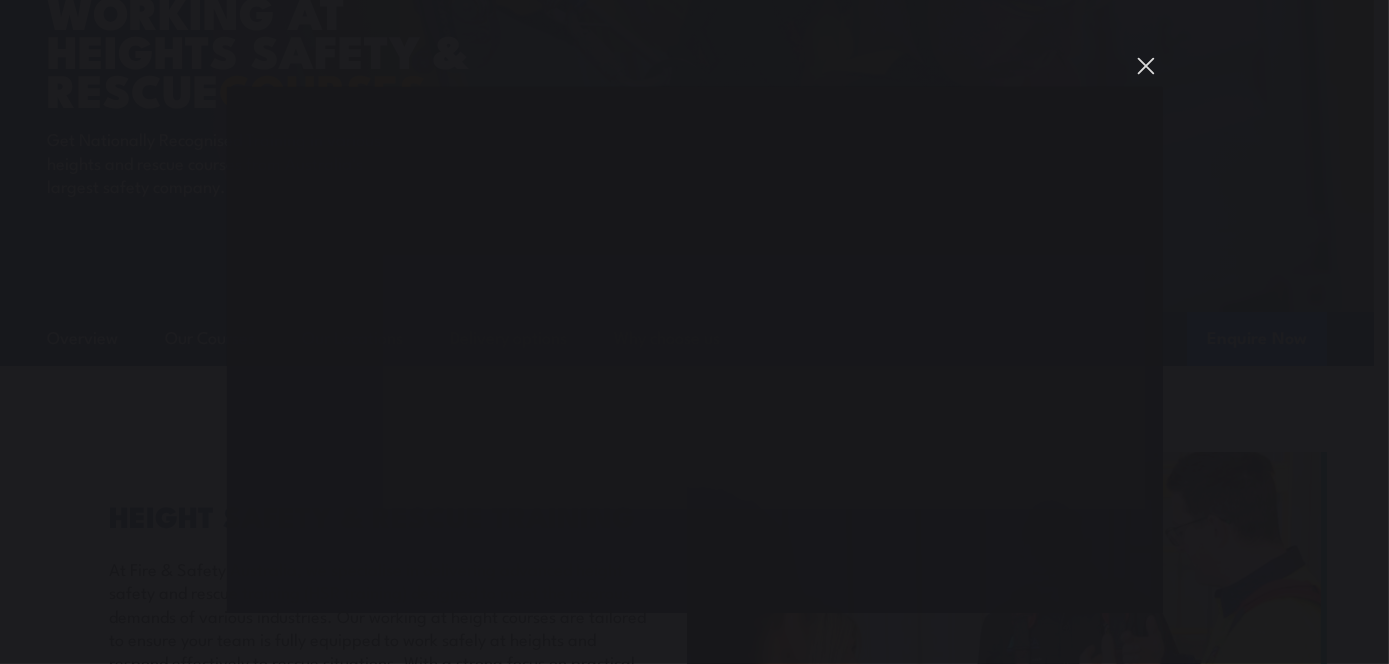 click at bounding box center (1146, 66) 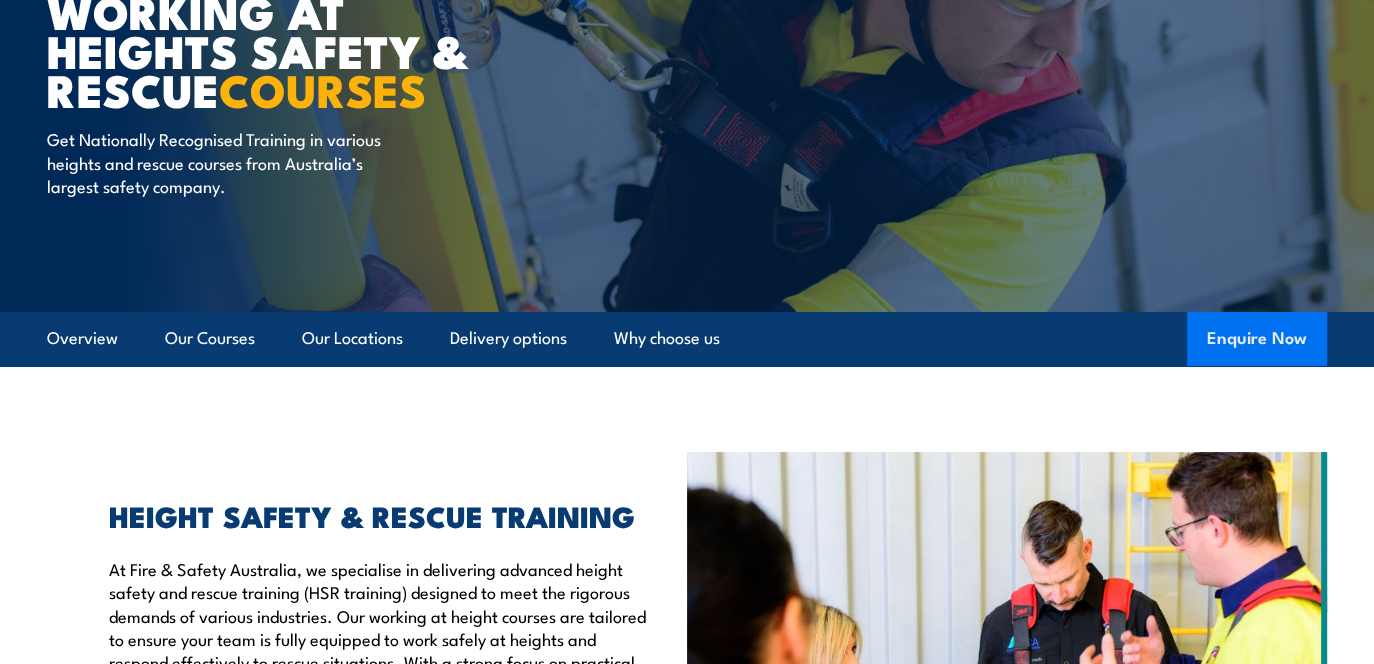 click on "Enquire Now" at bounding box center (1257, 339) 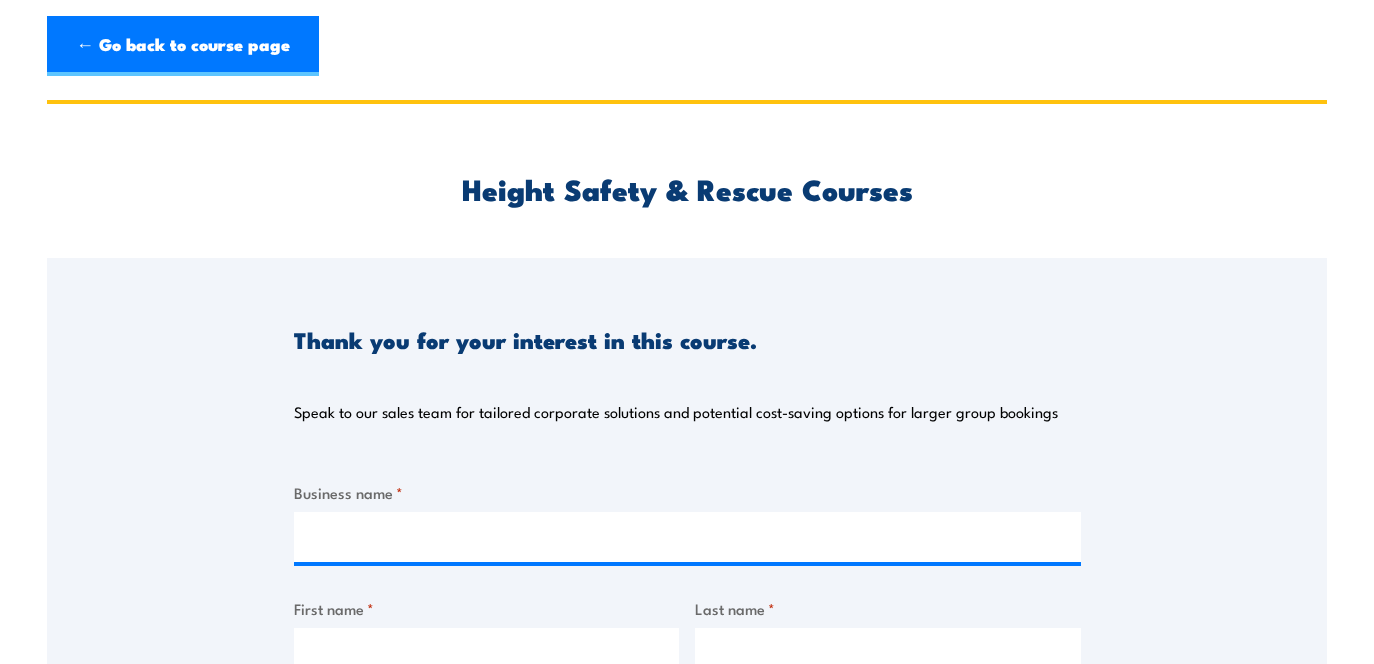 scroll, scrollTop: 0, scrollLeft: 0, axis: both 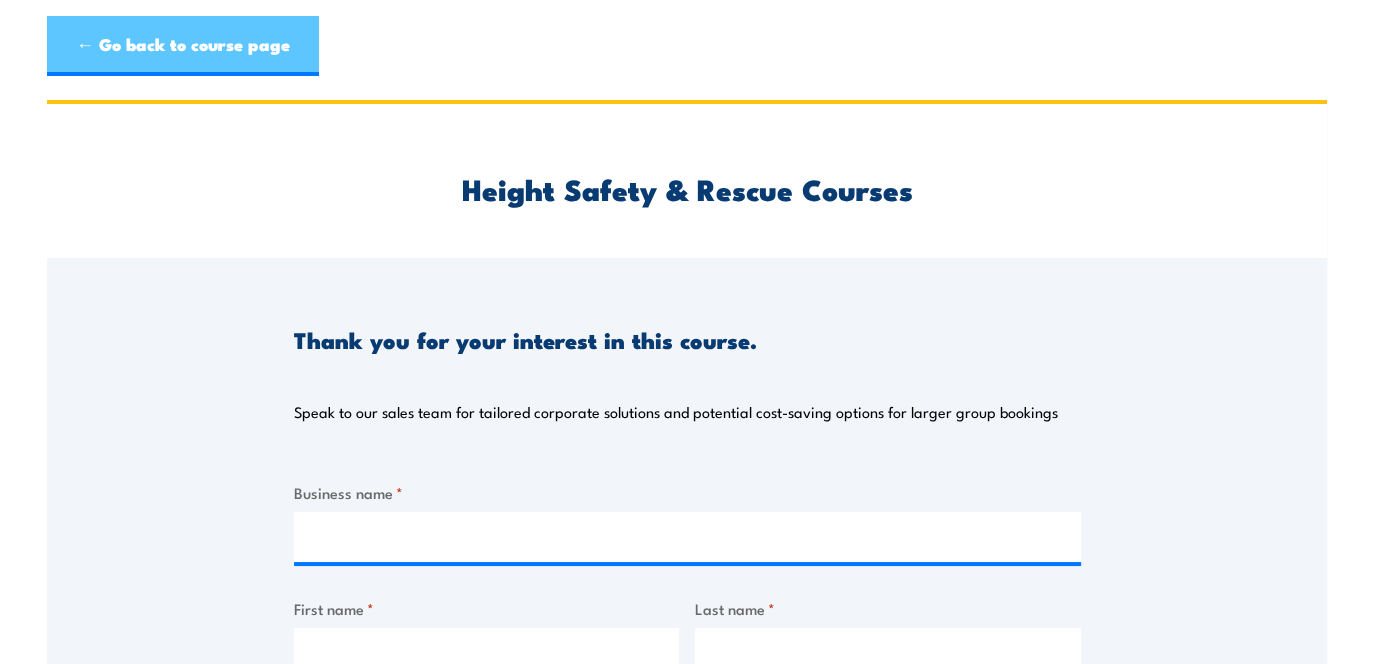 click on "← Go back to course page" at bounding box center (183, 46) 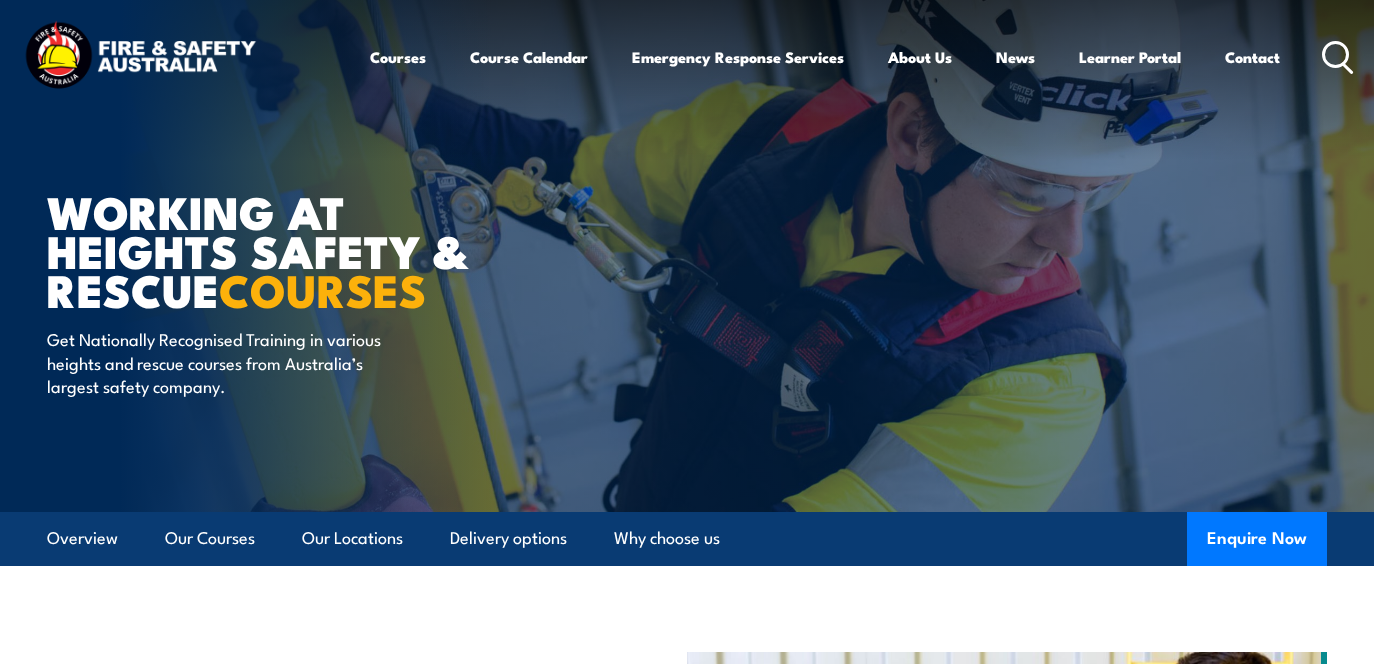 scroll, scrollTop: 0, scrollLeft: 0, axis: both 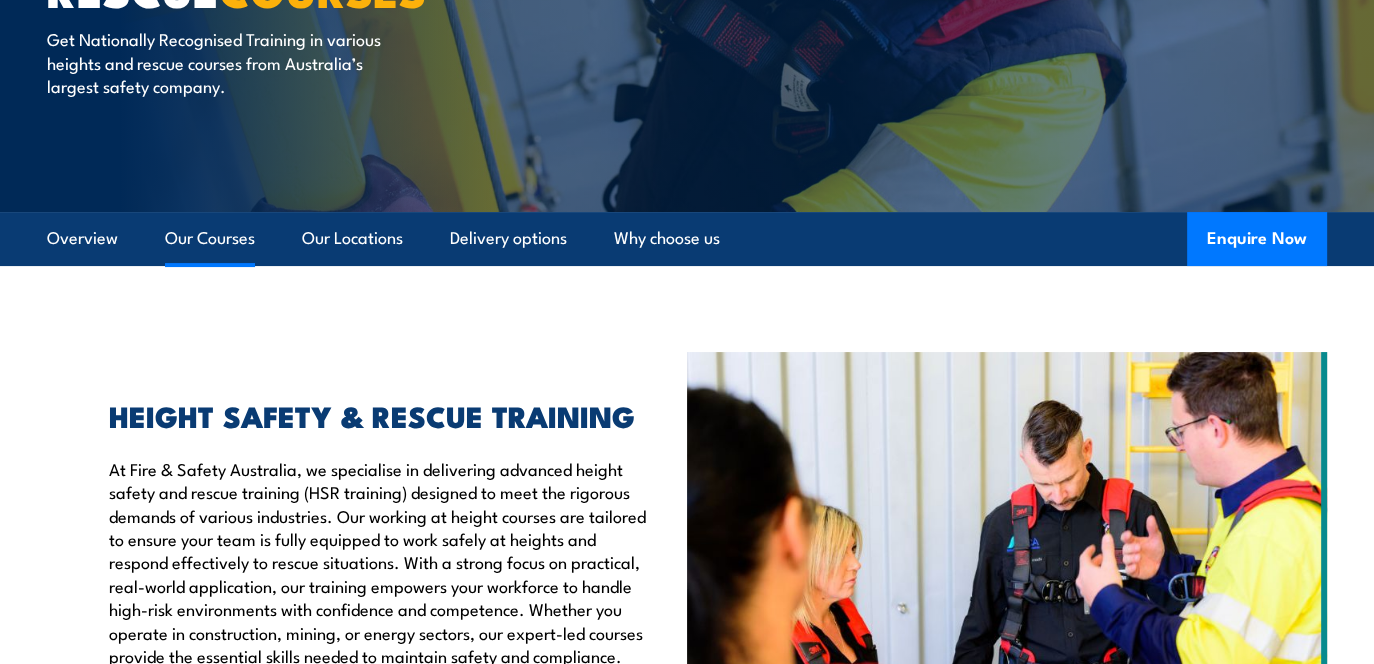 click on "Our Courses" at bounding box center [210, 238] 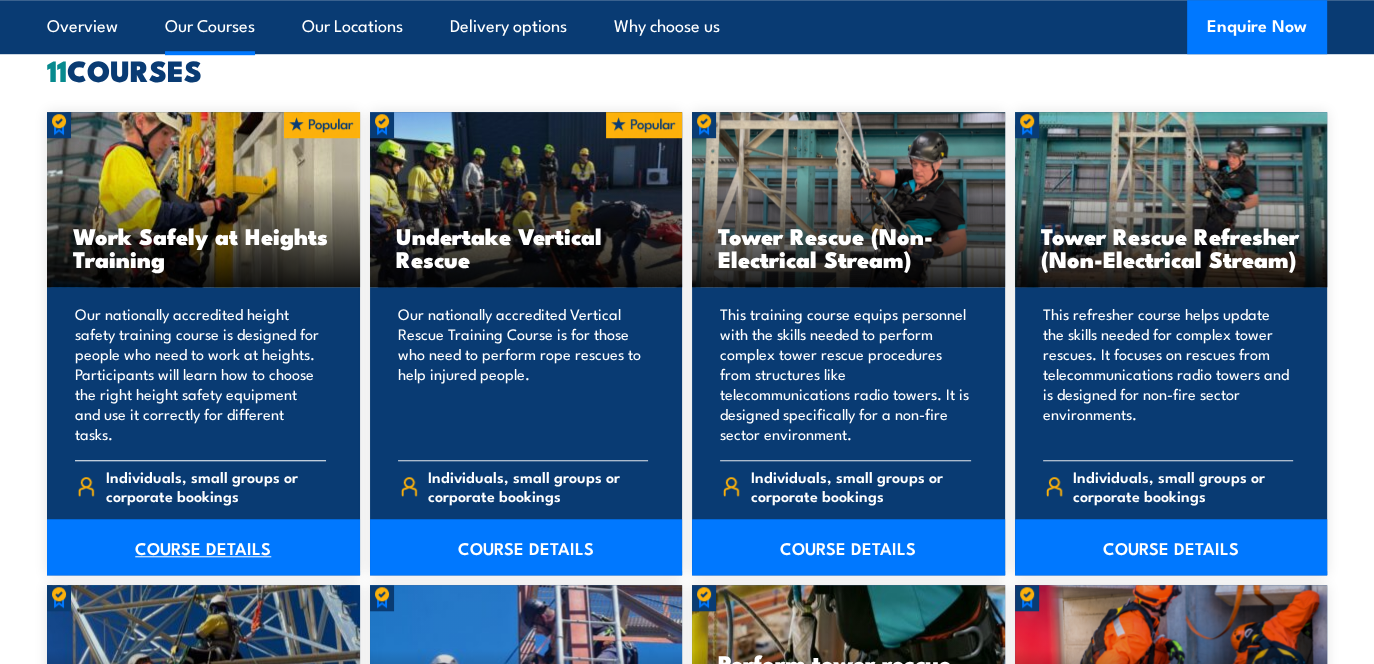 scroll, scrollTop: 1555, scrollLeft: 0, axis: vertical 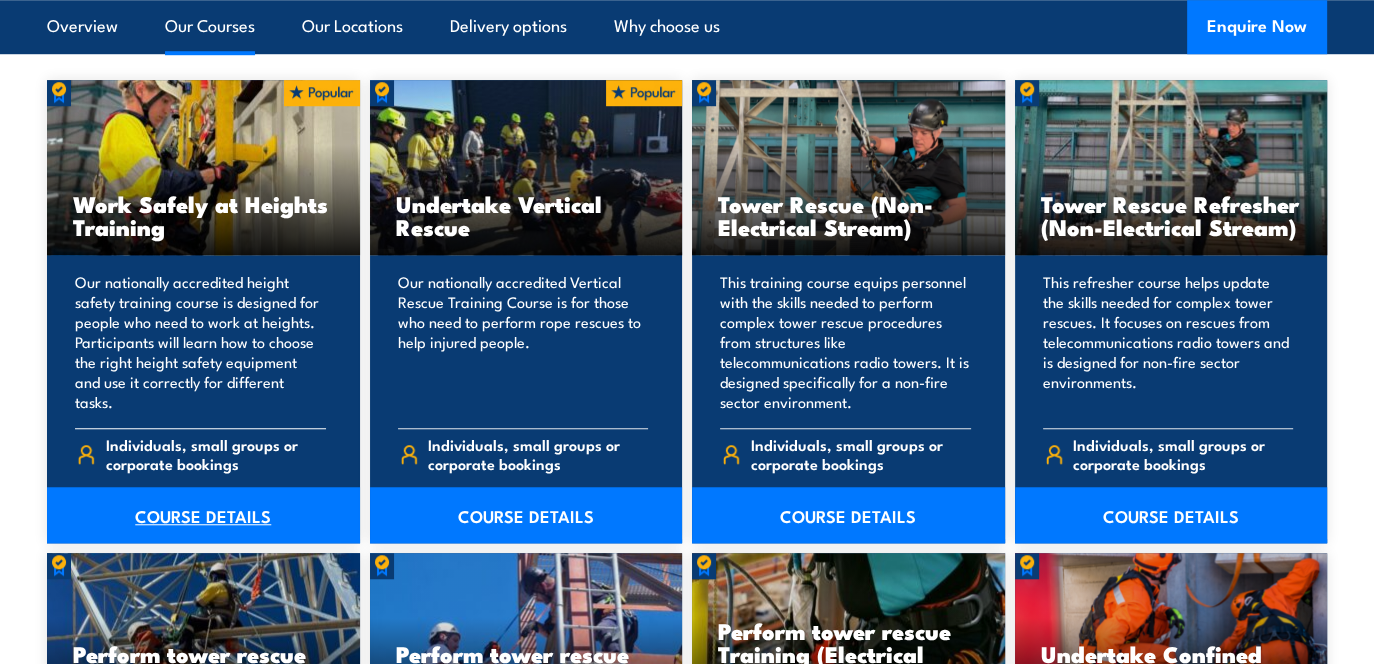 click on "COURSE DETAILS" at bounding box center (203, 515) 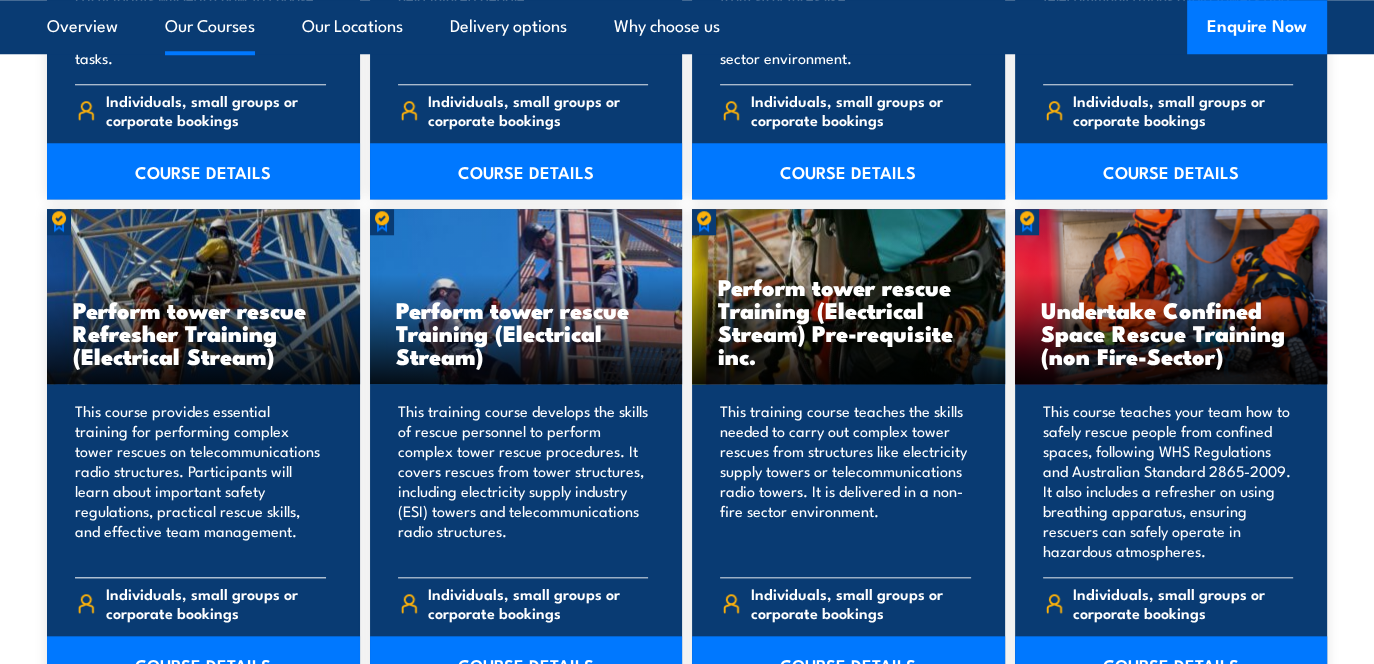 scroll, scrollTop: 1955, scrollLeft: 0, axis: vertical 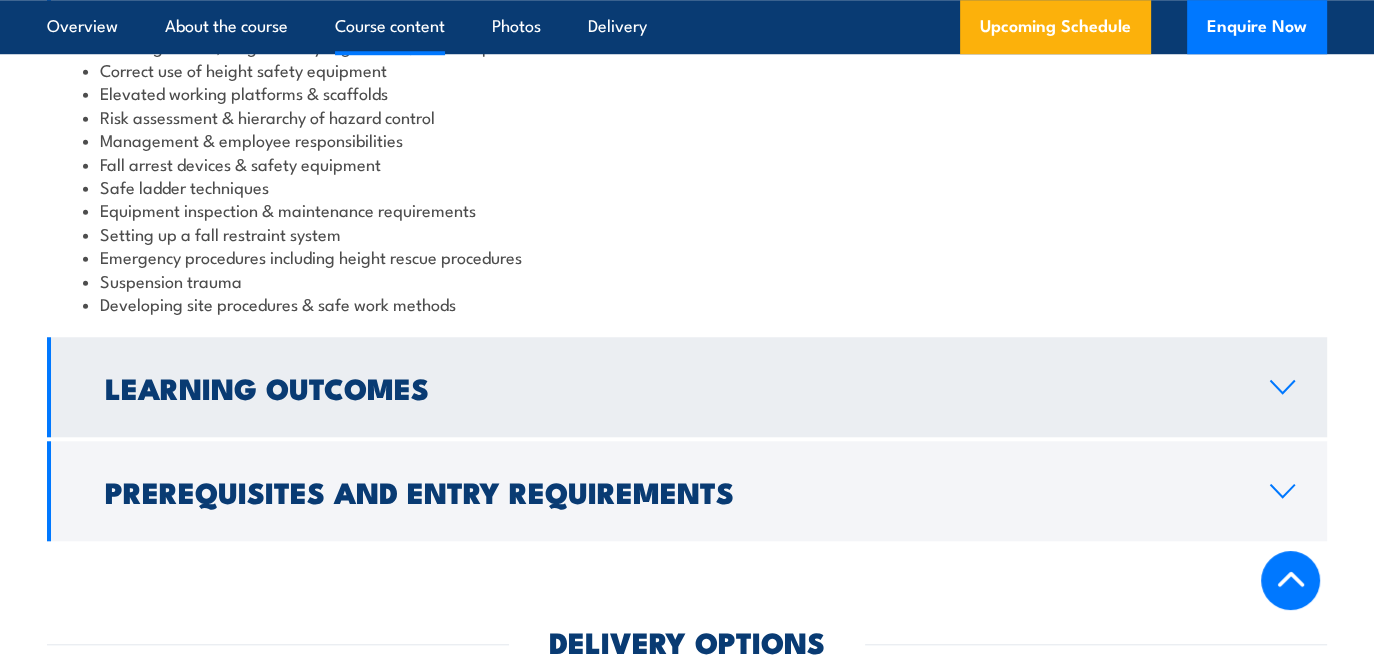 click on "Learning Outcomes" at bounding box center (671, 387) 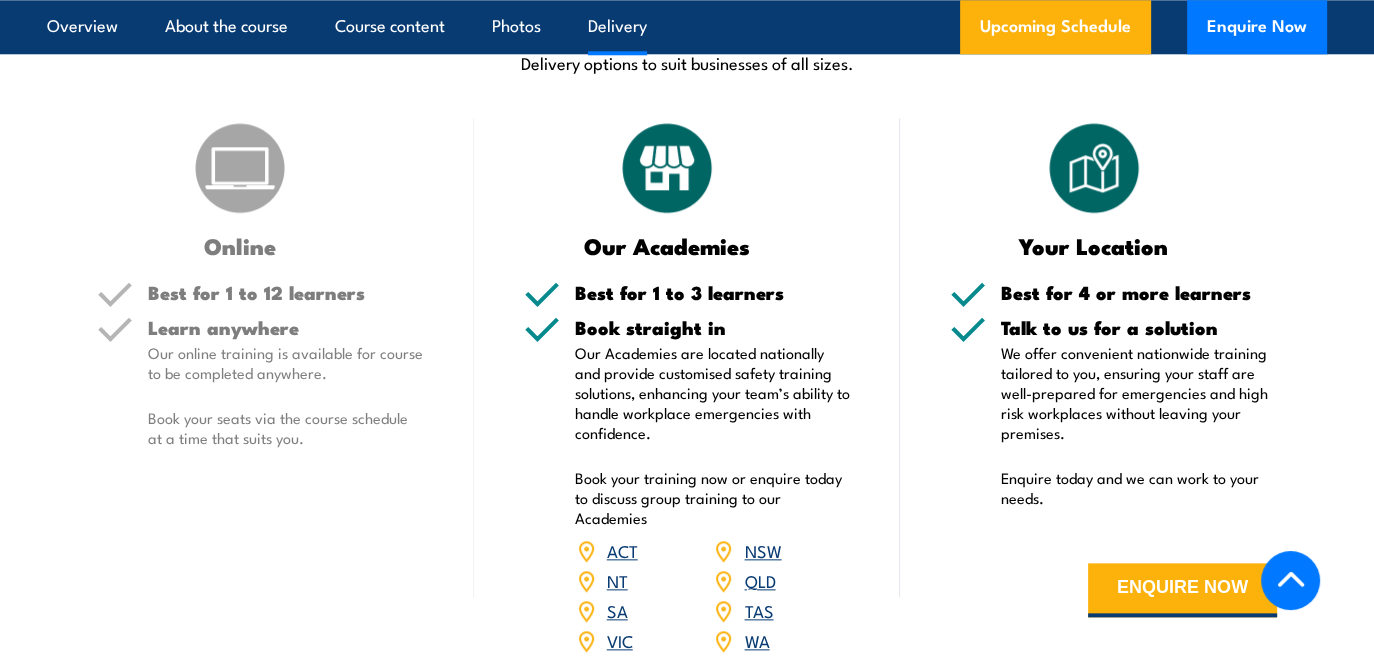 scroll, scrollTop: 2100, scrollLeft: 0, axis: vertical 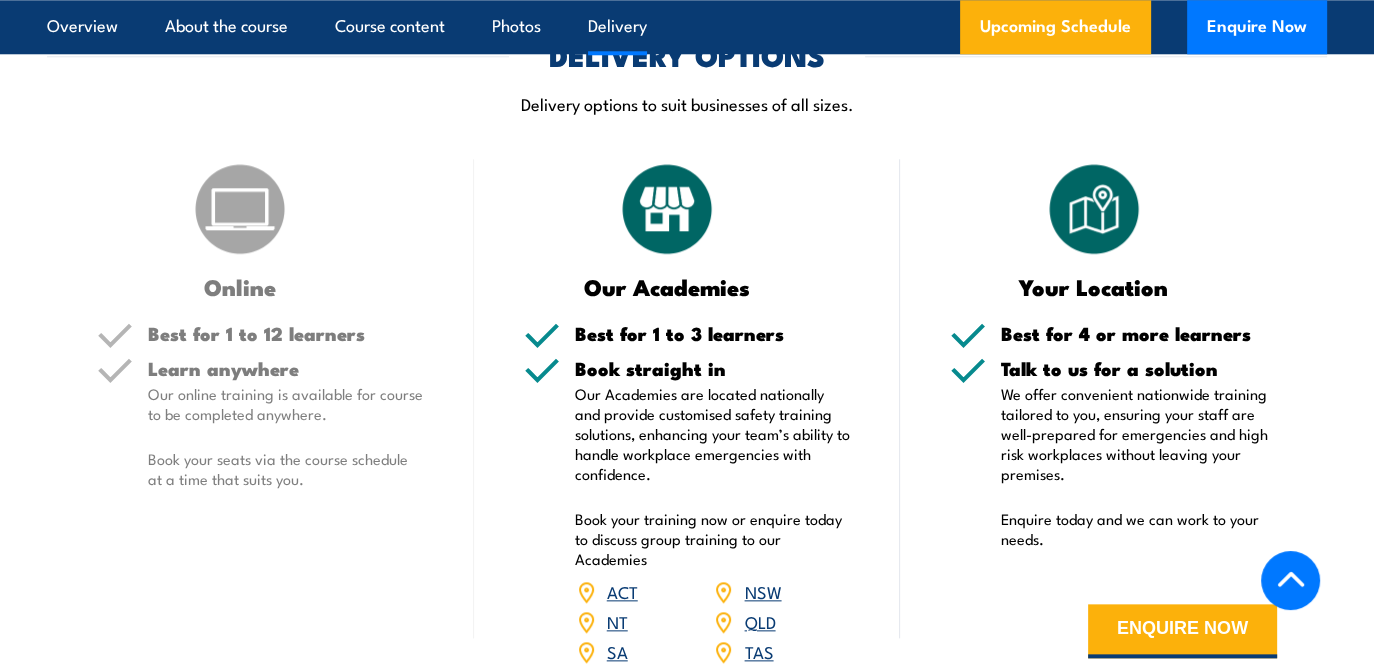 click at bounding box center [240, 209] 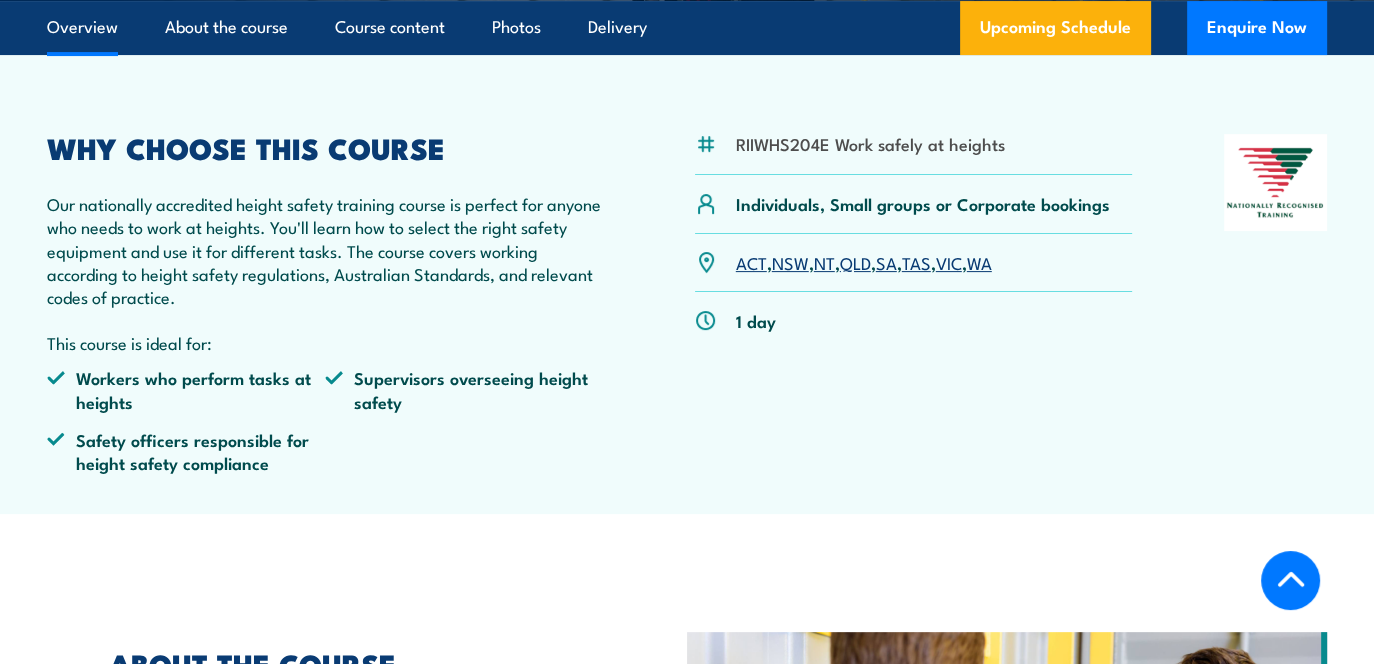scroll, scrollTop: 500, scrollLeft: 0, axis: vertical 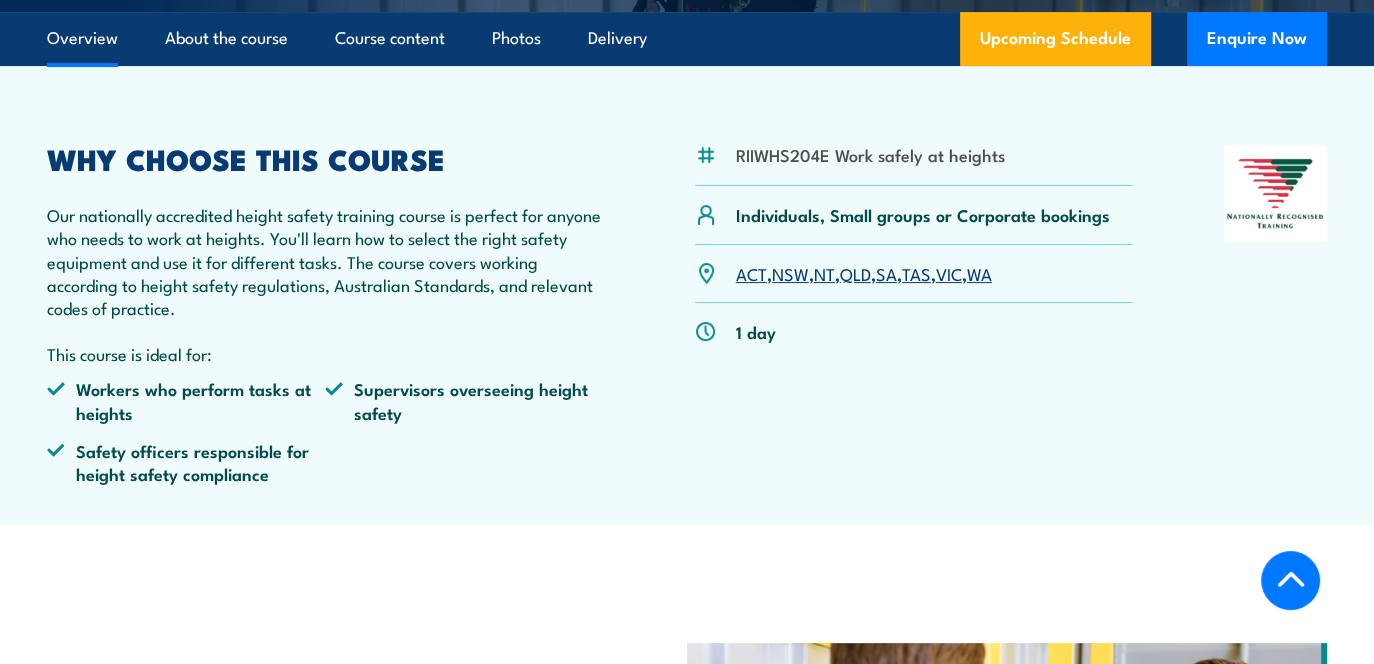 drag, startPoint x: 1105, startPoint y: 218, endPoint x: 1089, endPoint y: 218, distance: 16 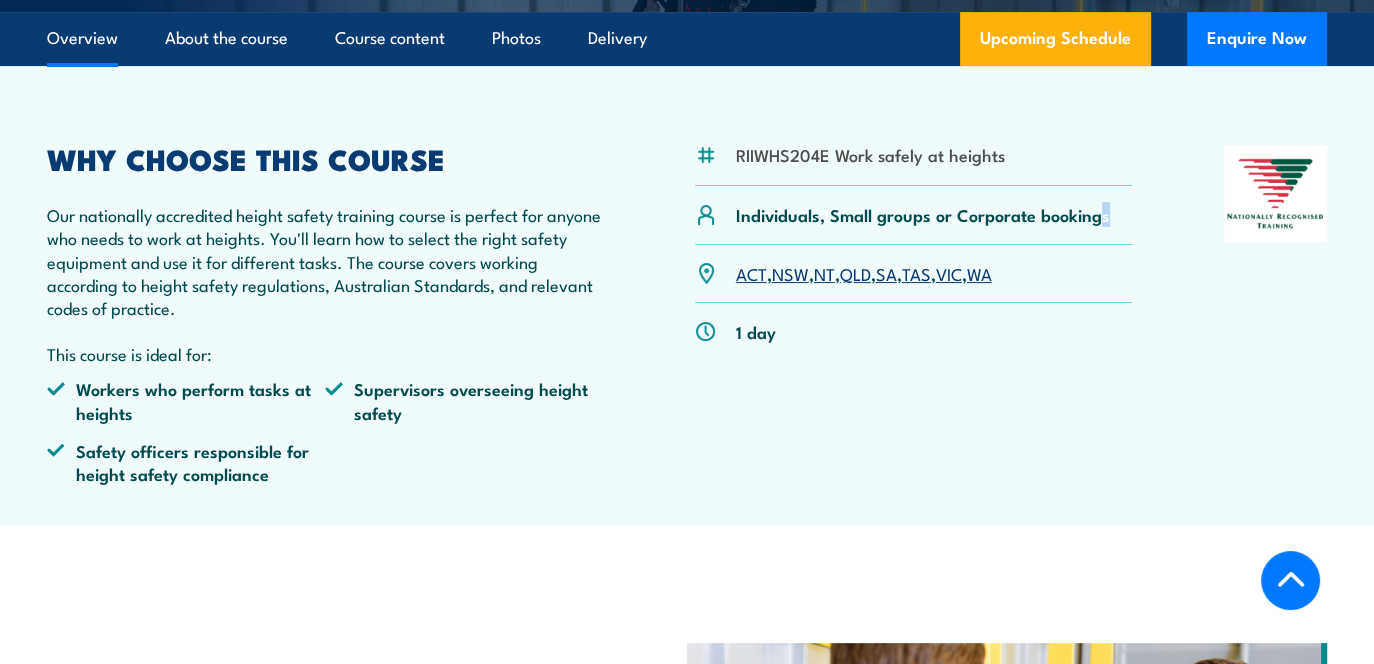 click at bounding box center (706, 215) 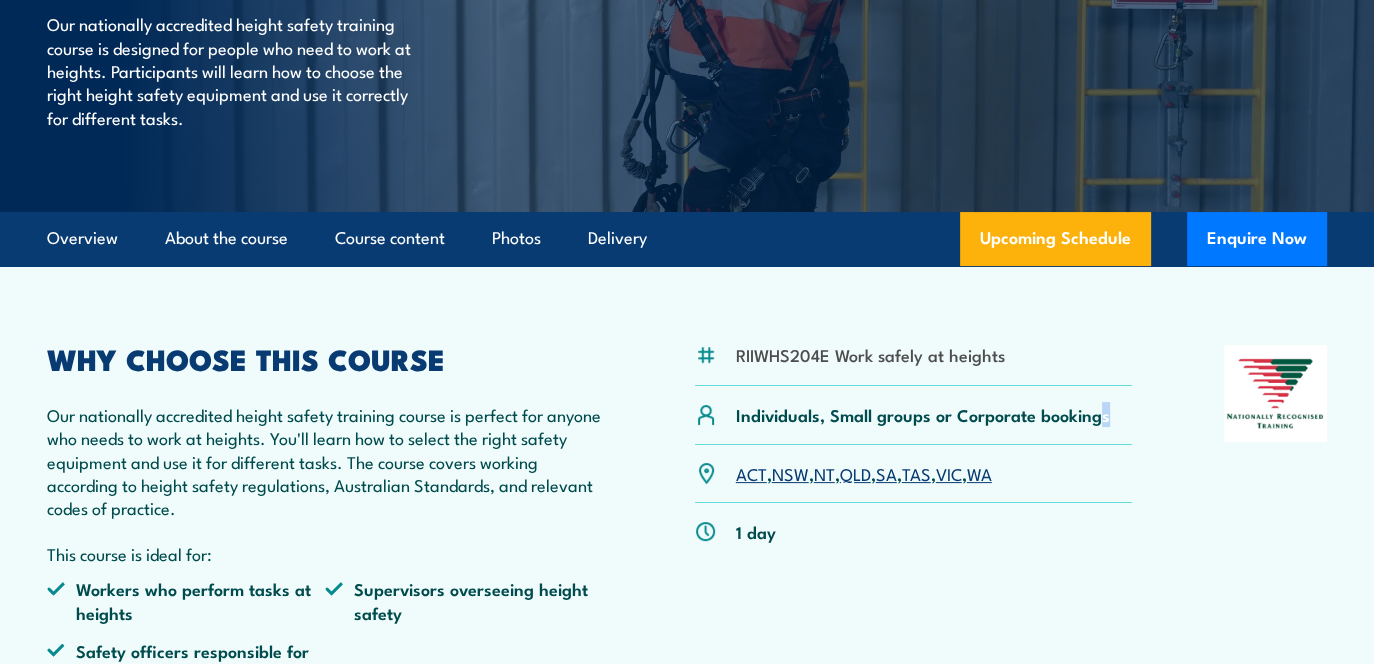 scroll, scrollTop: 200, scrollLeft: 0, axis: vertical 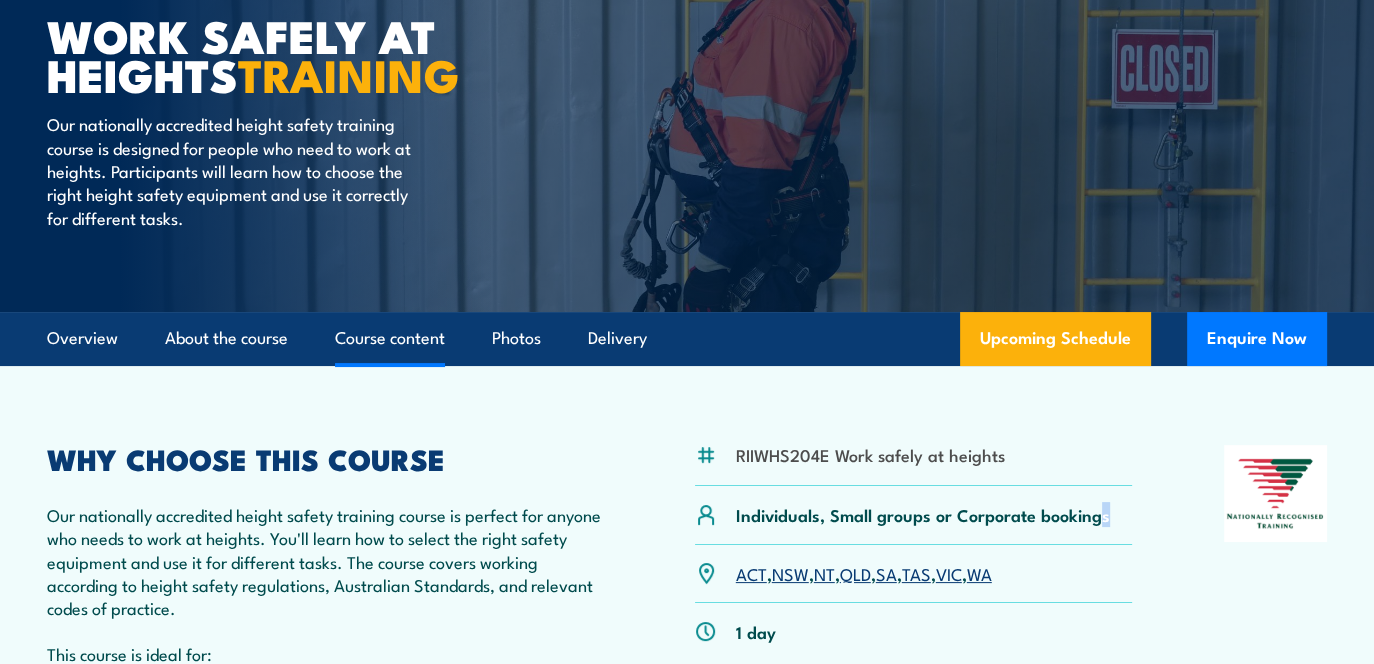click on "Course content" at bounding box center (390, 338) 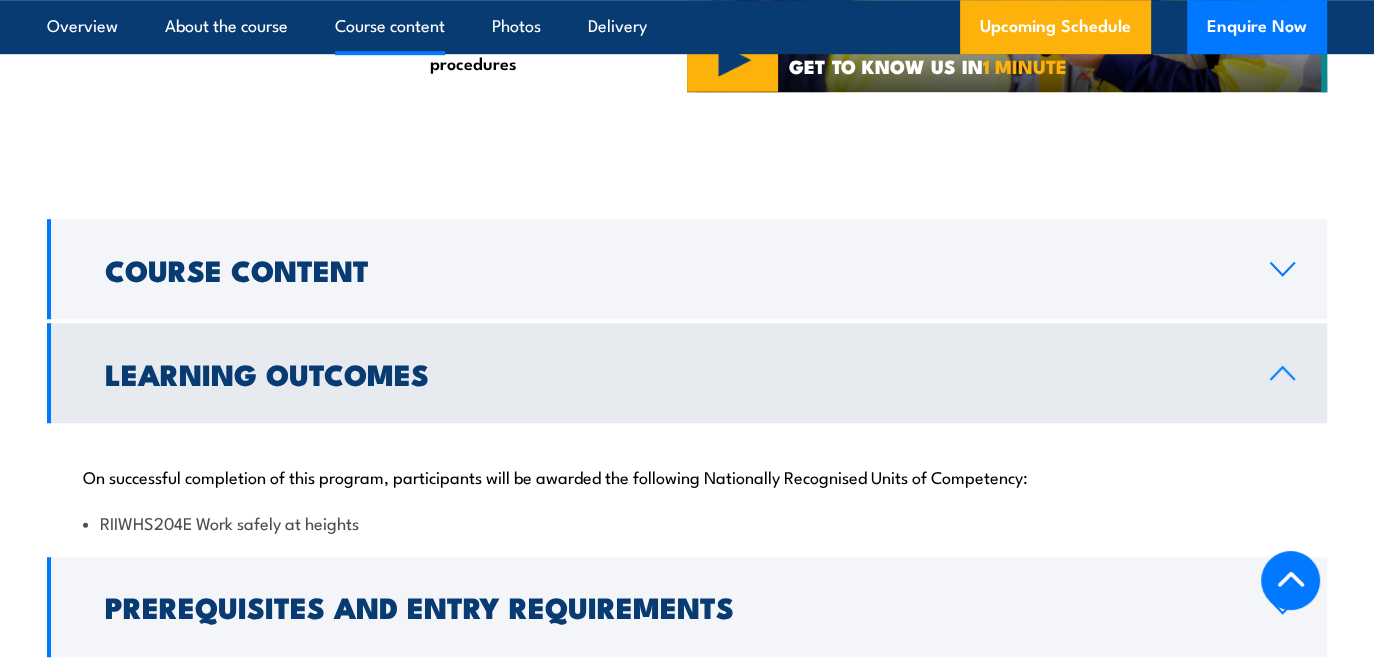 scroll, scrollTop: 1492, scrollLeft: 0, axis: vertical 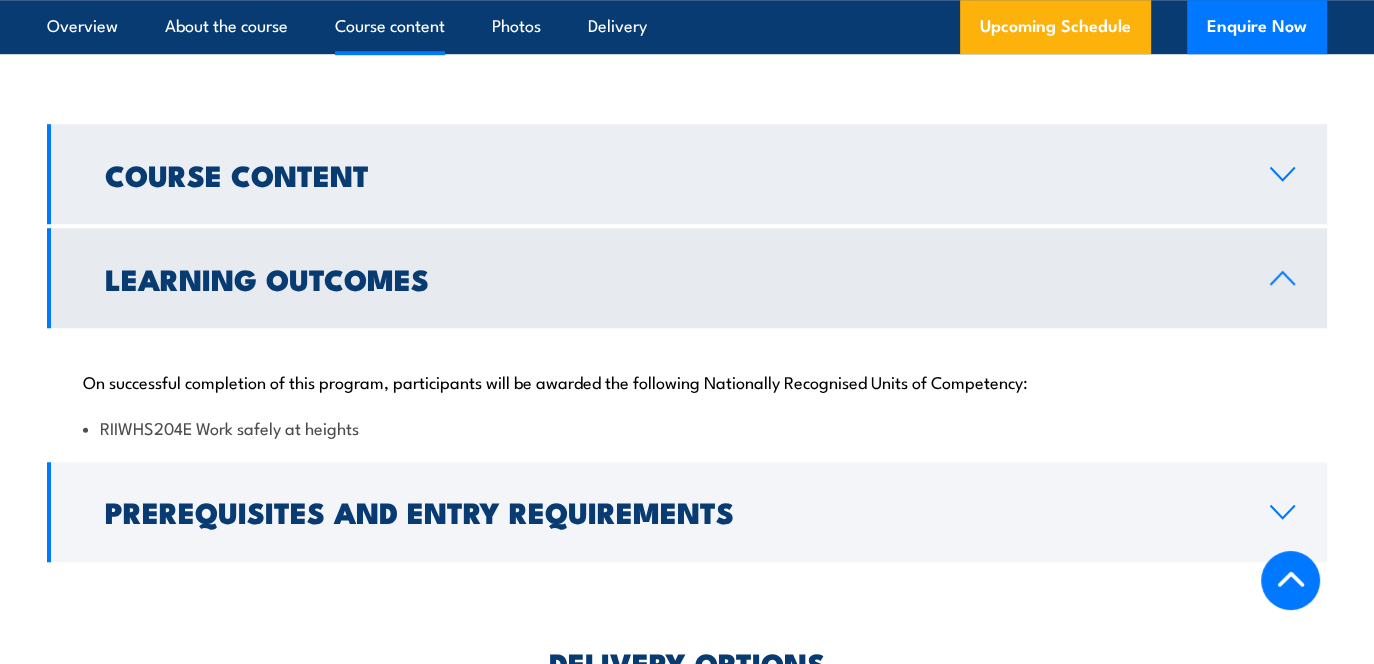 click on "Course Content" at bounding box center (671, 174) 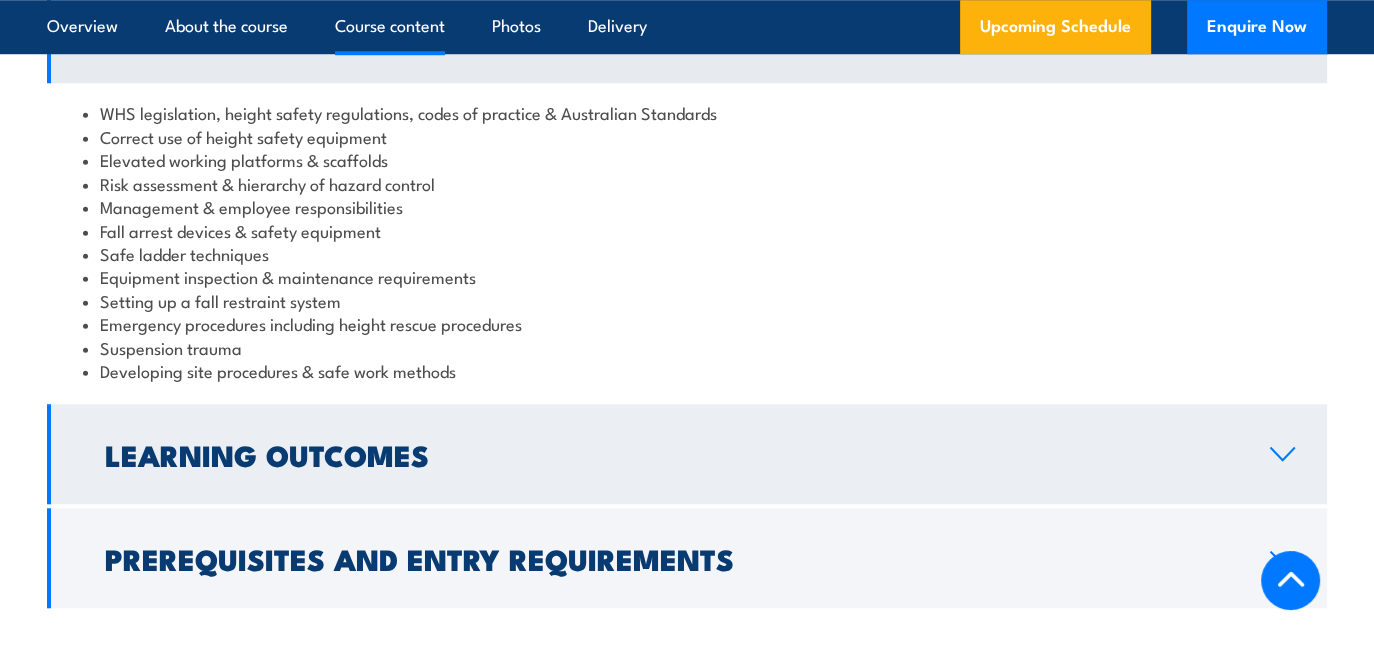 scroll, scrollTop: 1592, scrollLeft: 0, axis: vertical 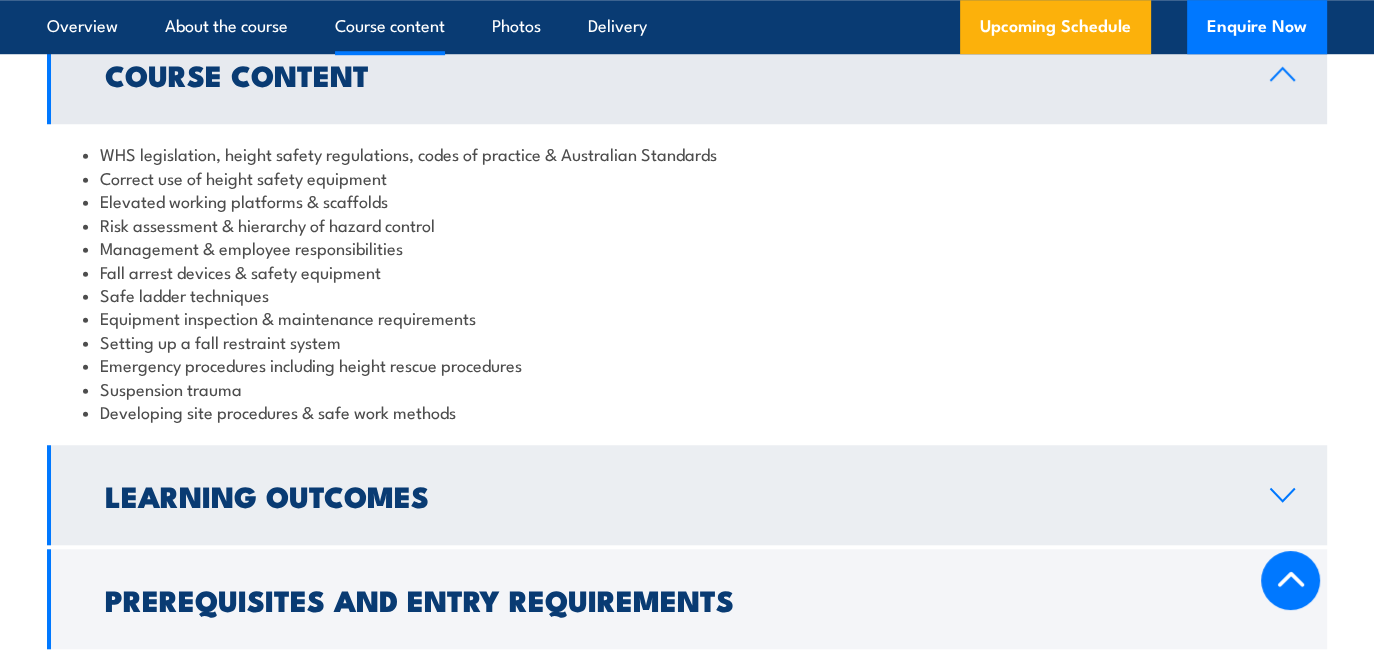 click on "Learning Outcomes" at bounding box center (671, 495) 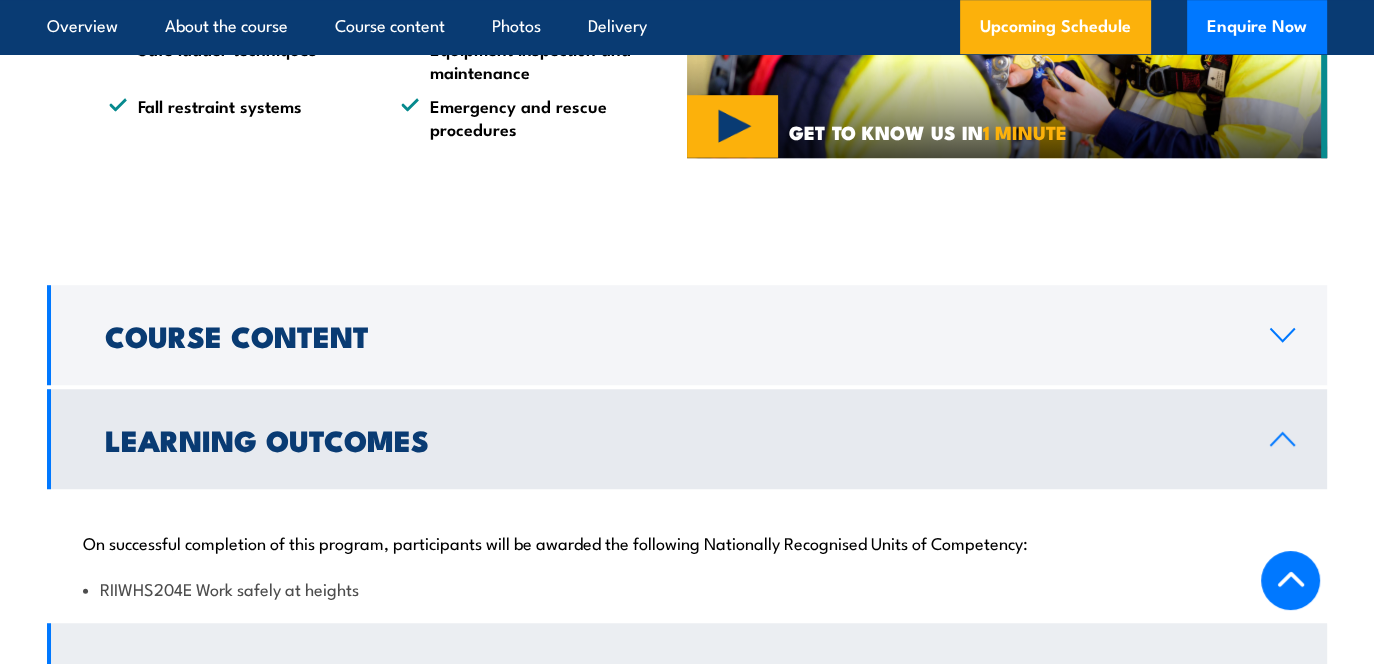 scroll, scrollTop: 1292, scrollLeft: 0, axis: vertical 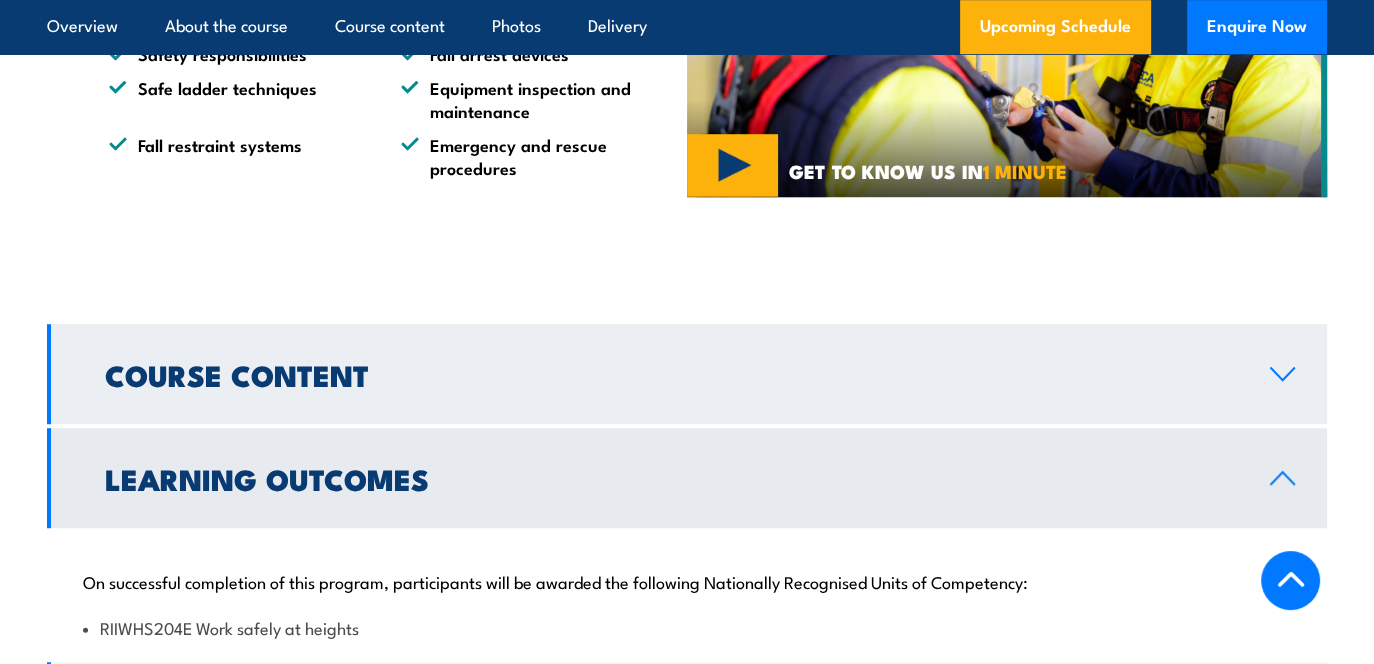 click on "Course Content" at bounding box center [671, 374] 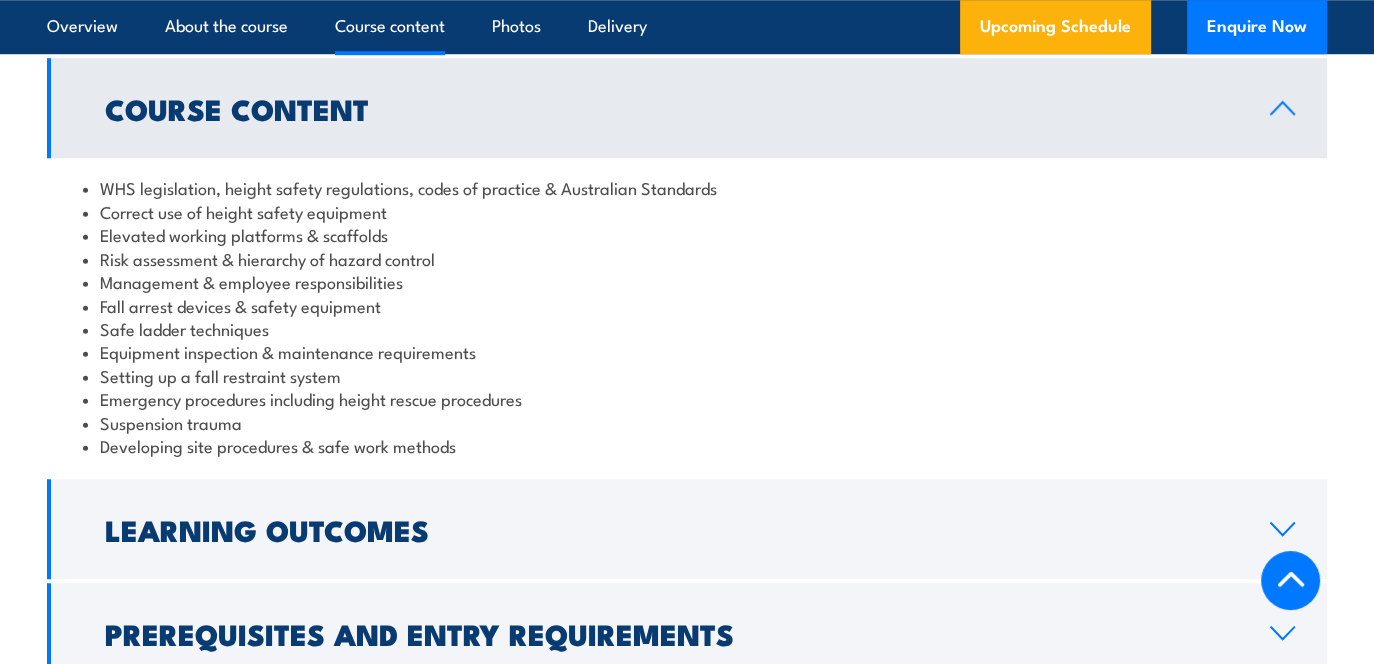scroll, scrollTop: 1592, scrollLeft: 0, axis: vertical 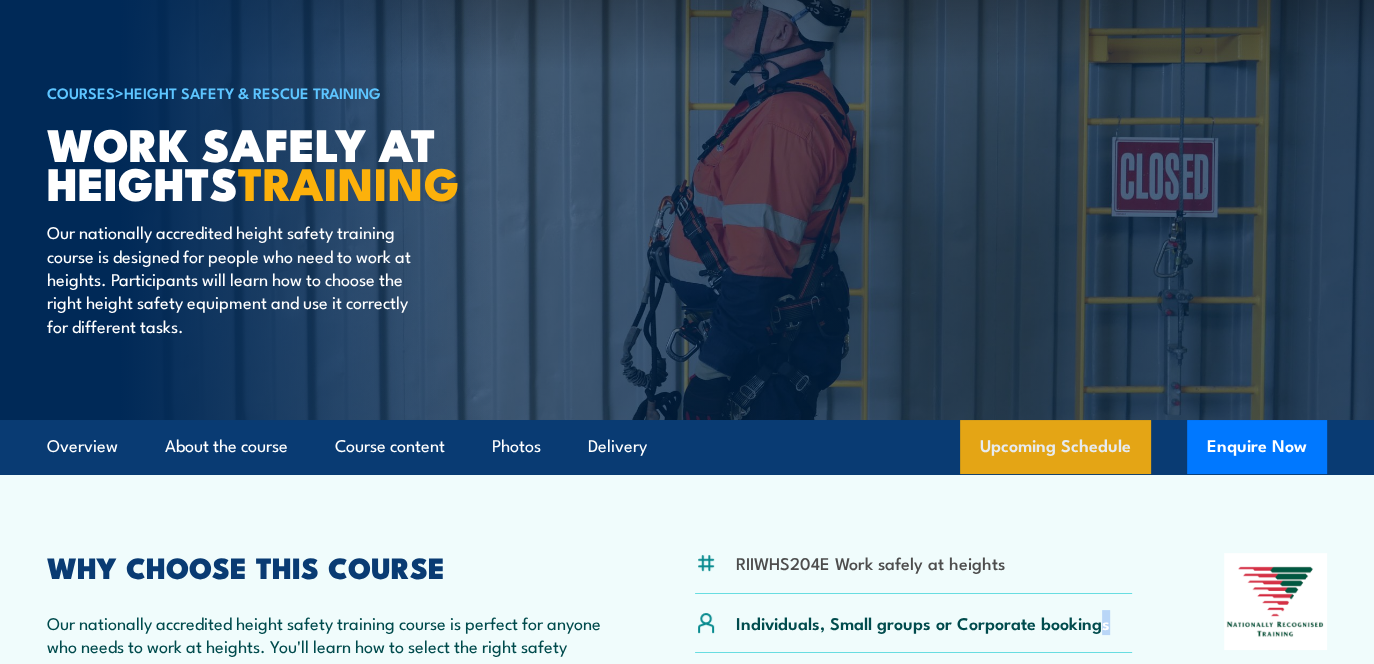 click on "Upcoming Schedule" at bounding box center (1055, 447) 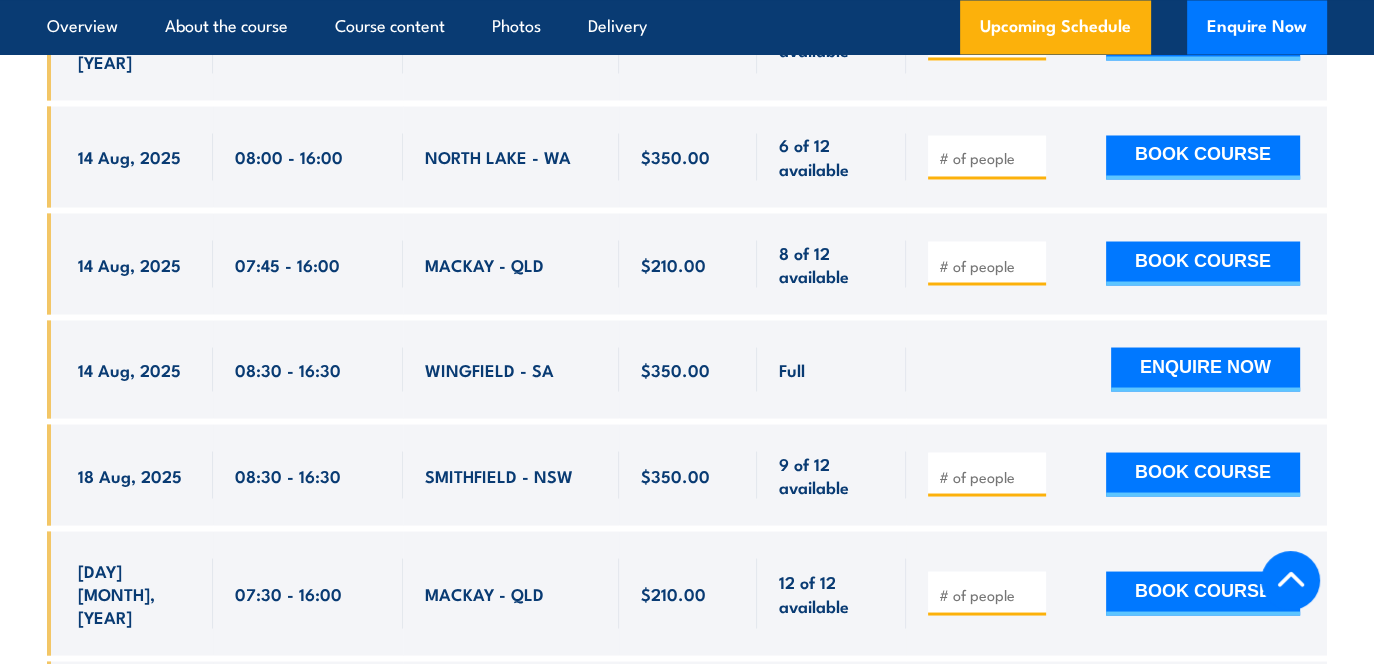 scroll, scrollTop: 3596, scrollLeft: 0, axis: vertical 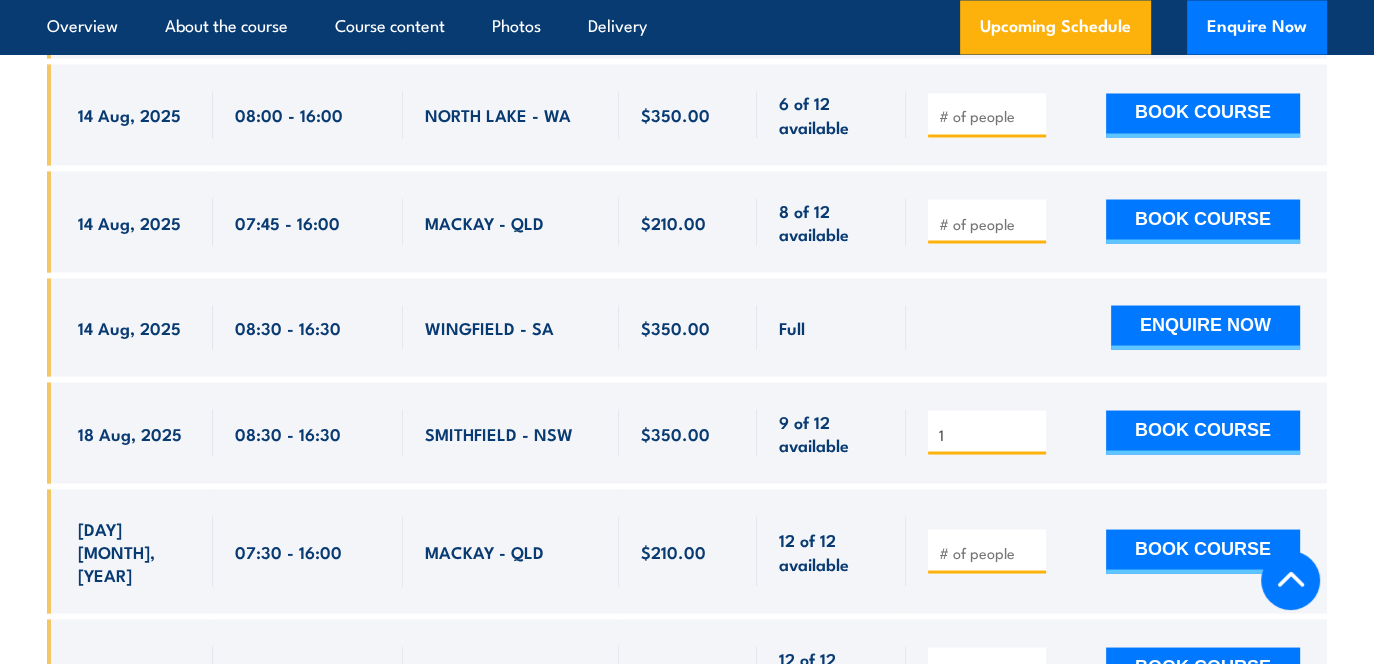 click on "1" at bounding box center [989, 434] 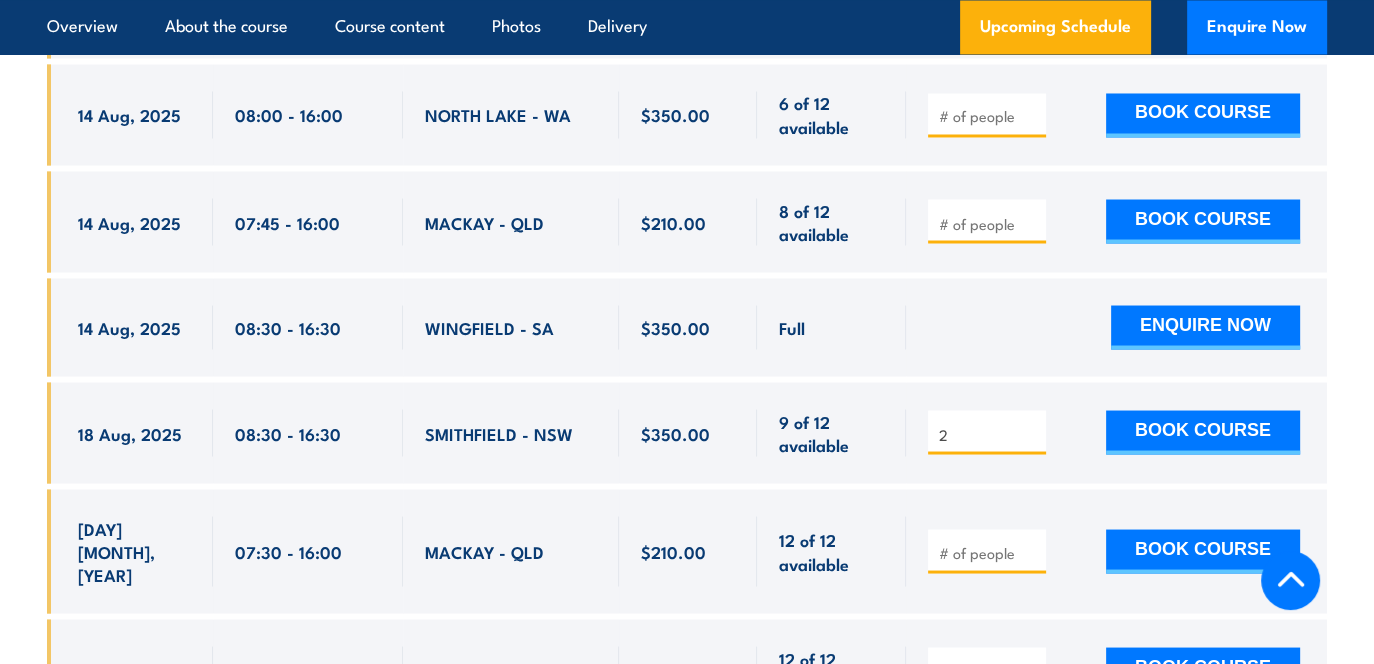 click on "2" at bounding box center [989, 434] 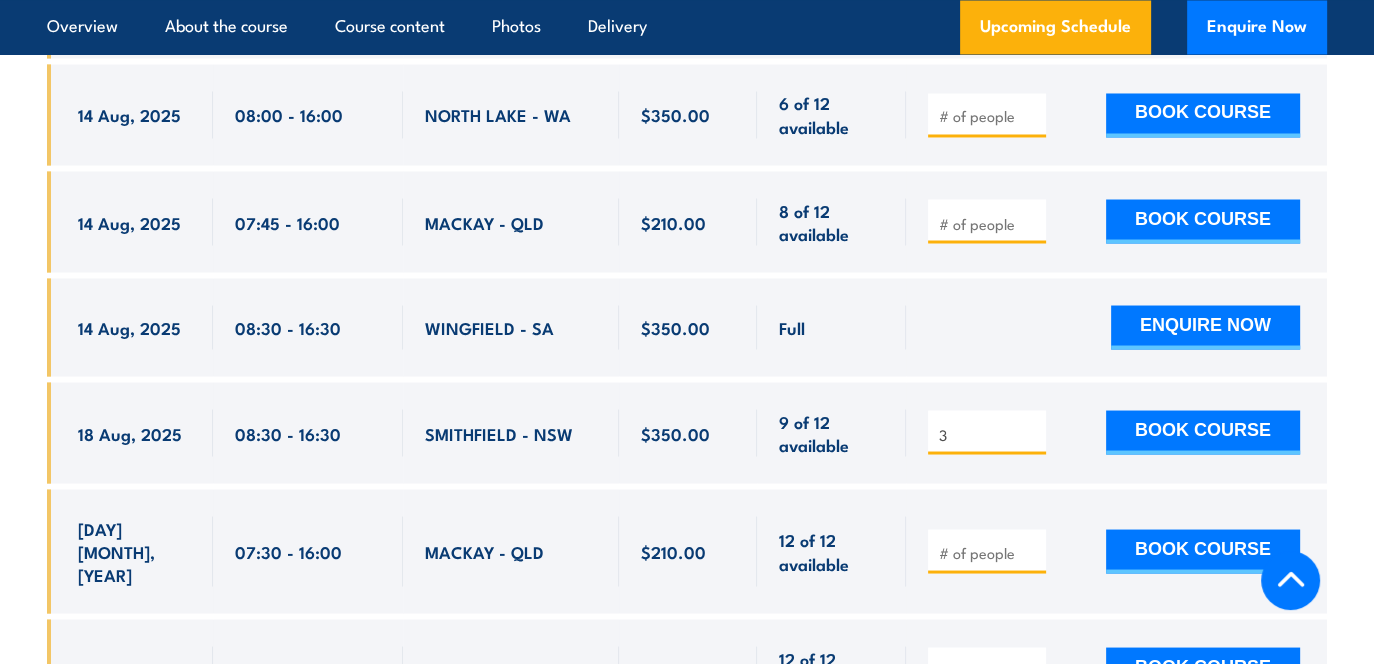 click on "3" at bounding box center (989, 434) 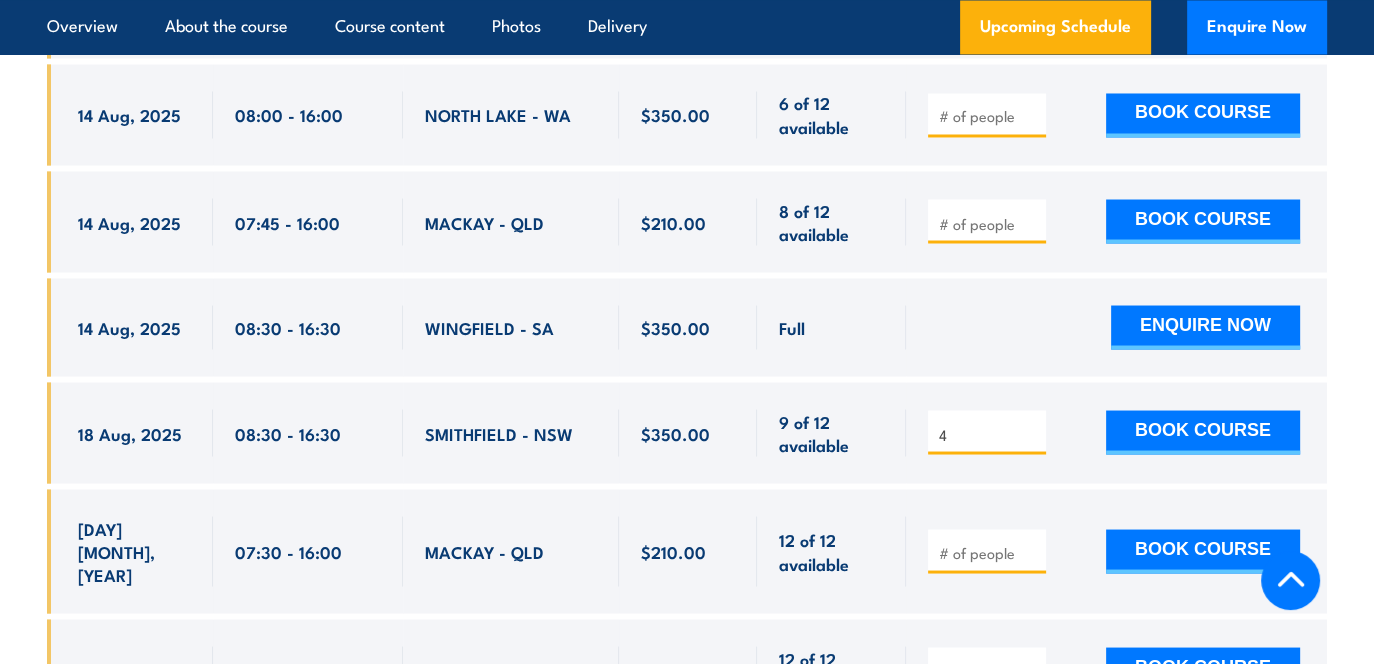 click on "4" at bounding box center [989, 434] 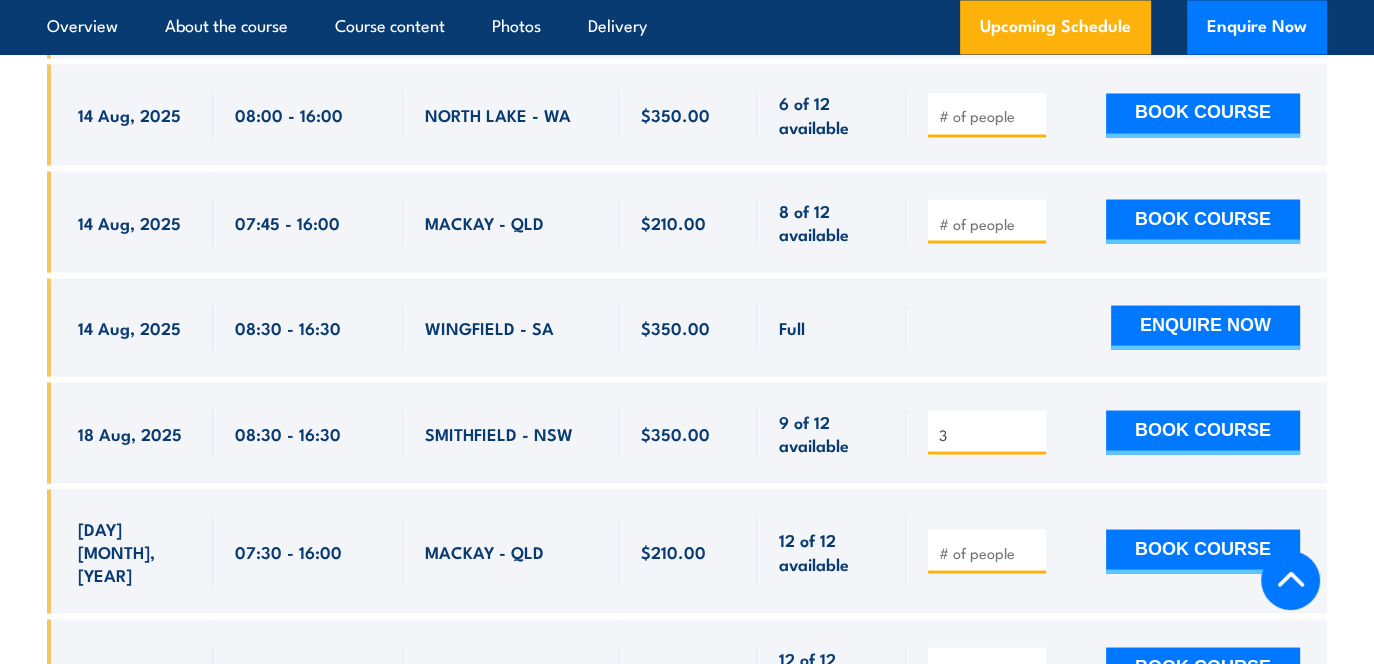 click on "3" at bounding box center (989, 434) 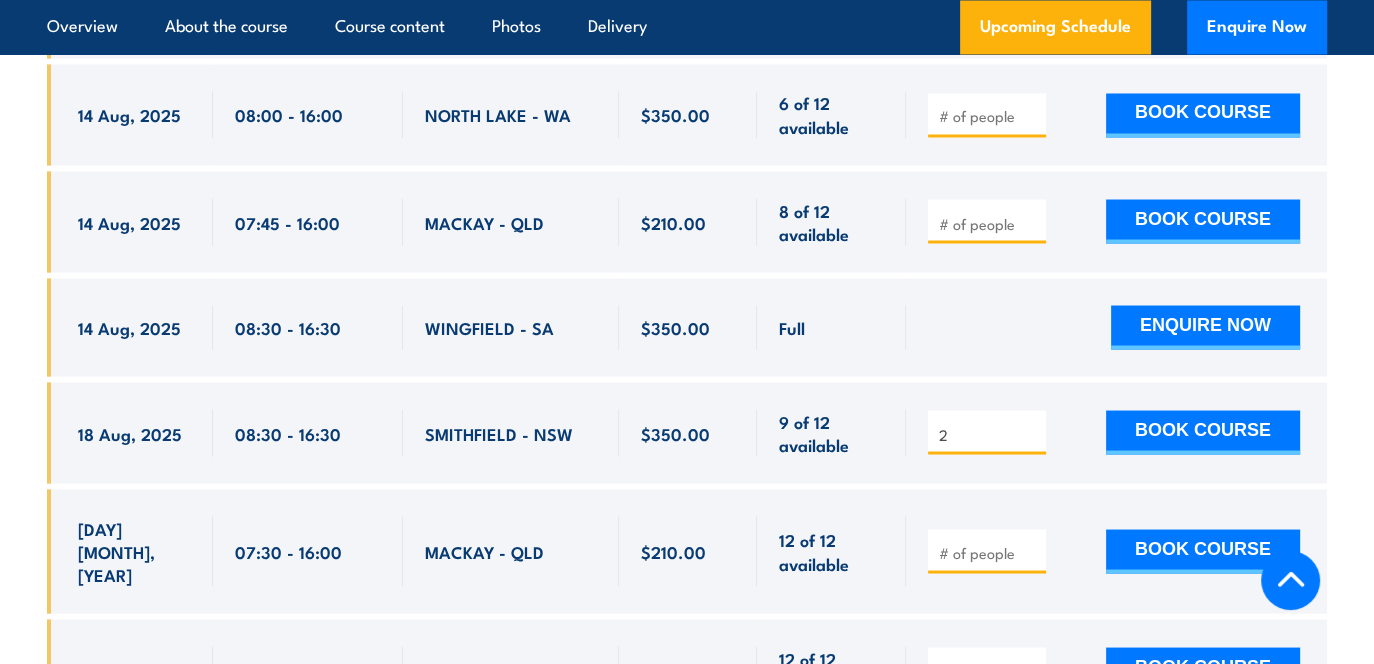 click on "2" at bounding box center (989, 434) 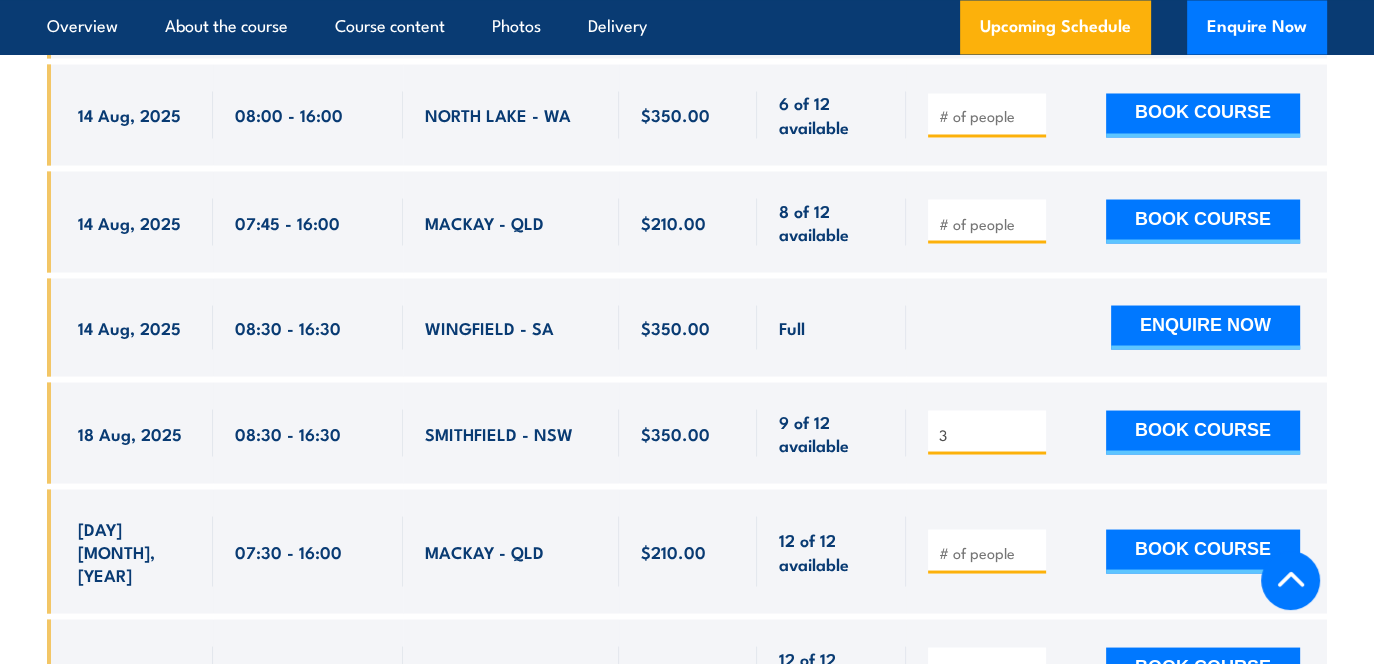 type on "3" 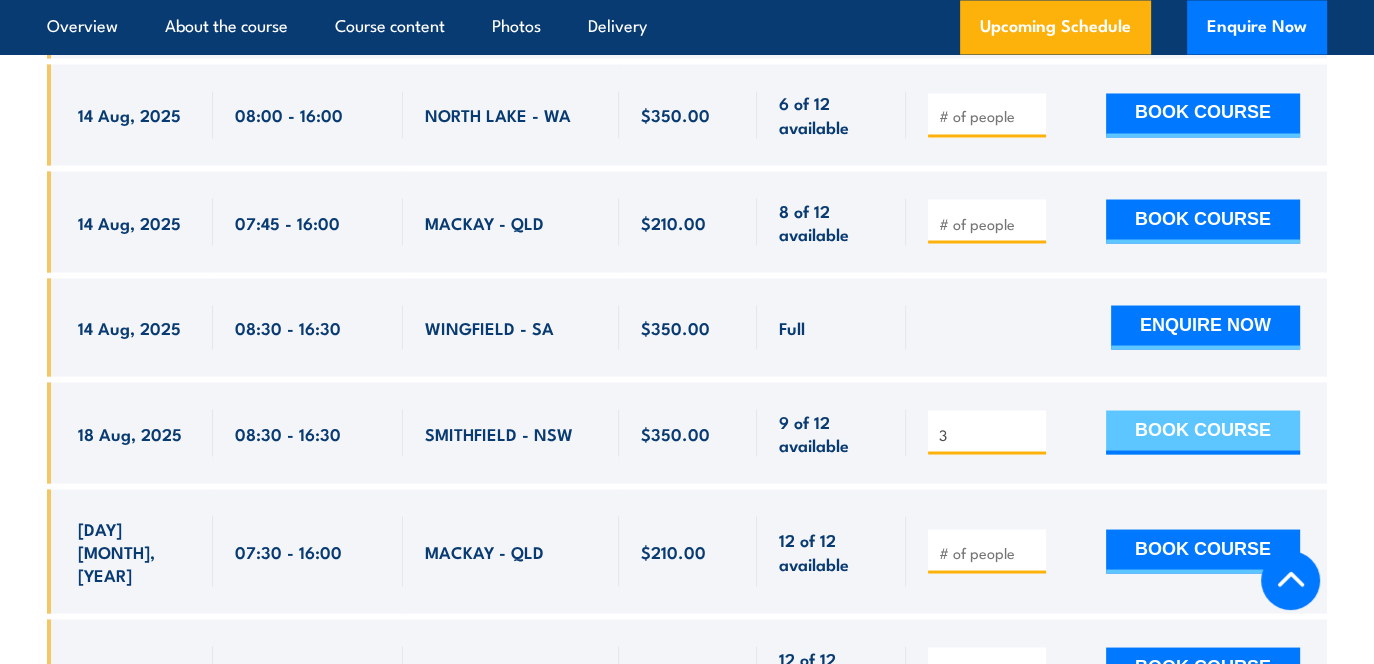 click on "BOOK COURSE" at bounding box center (1203, 432) 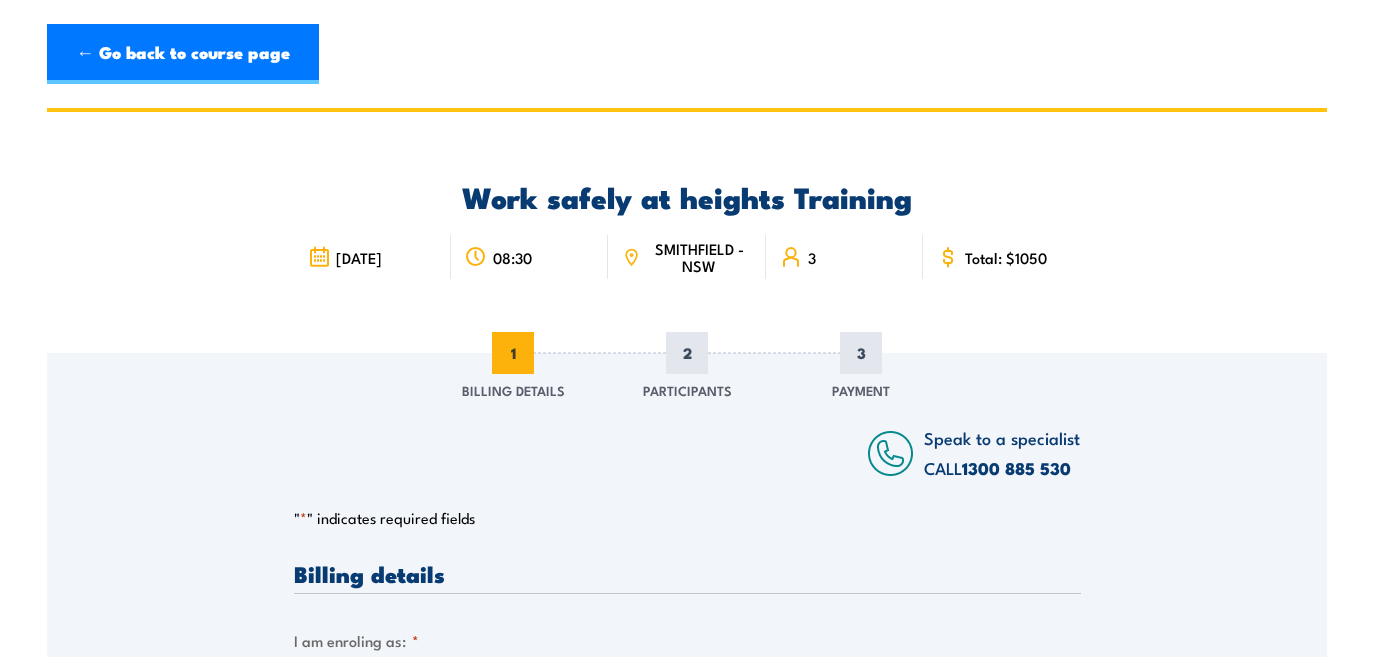 scroll, scrollTop: 0, scrollLeft: 0, axis: both 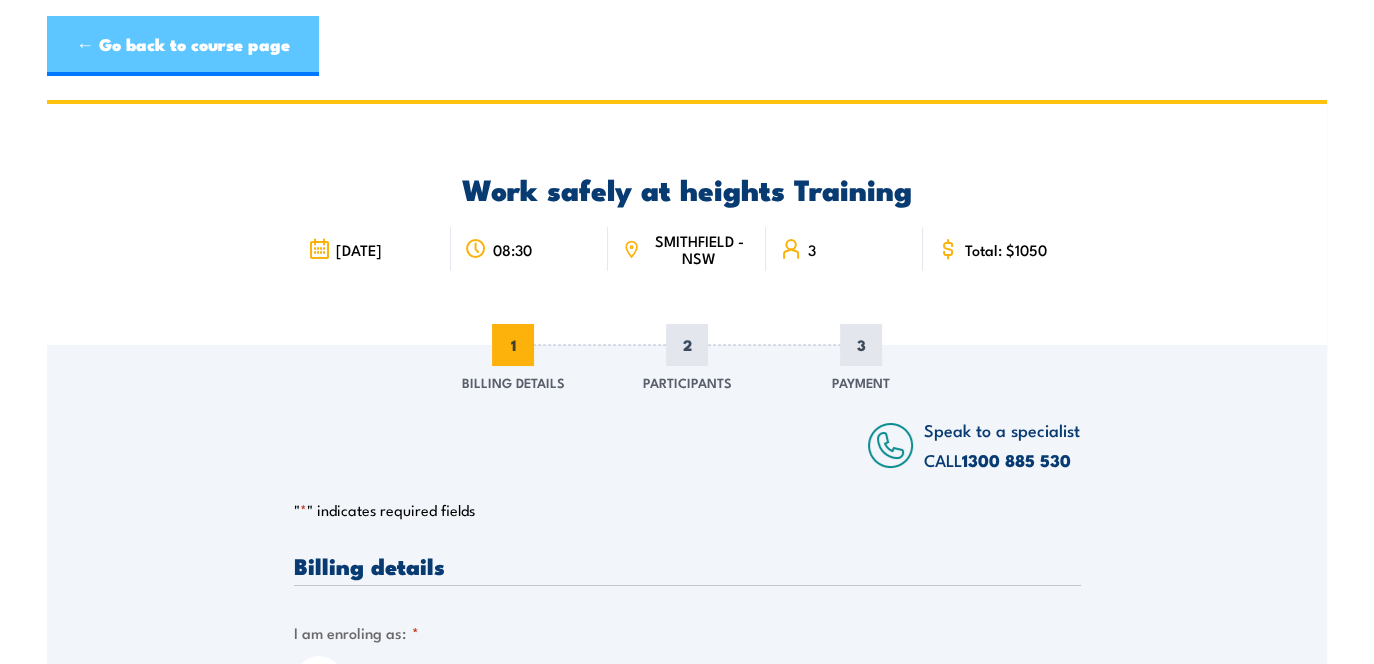 click on "← Go back to course page" at bounding box center (183, 46) 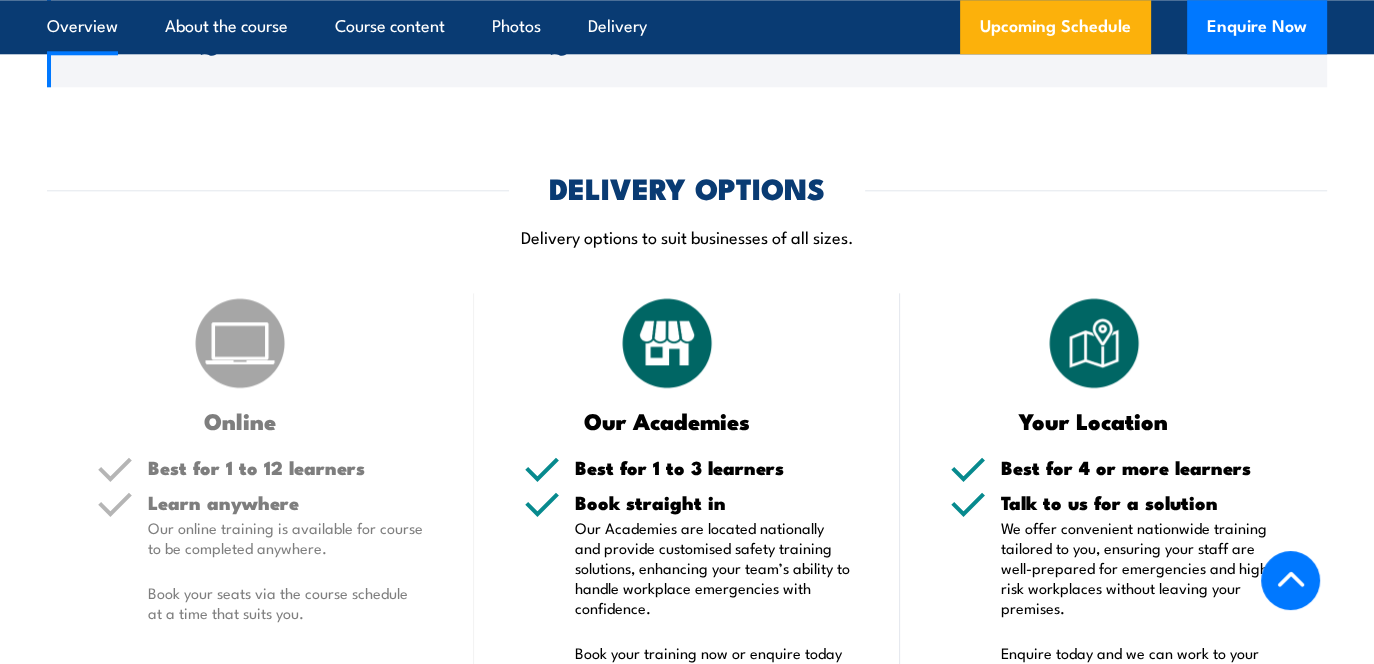 scroll, scrollTop: 0, scrollLeft: 0, axis: both 